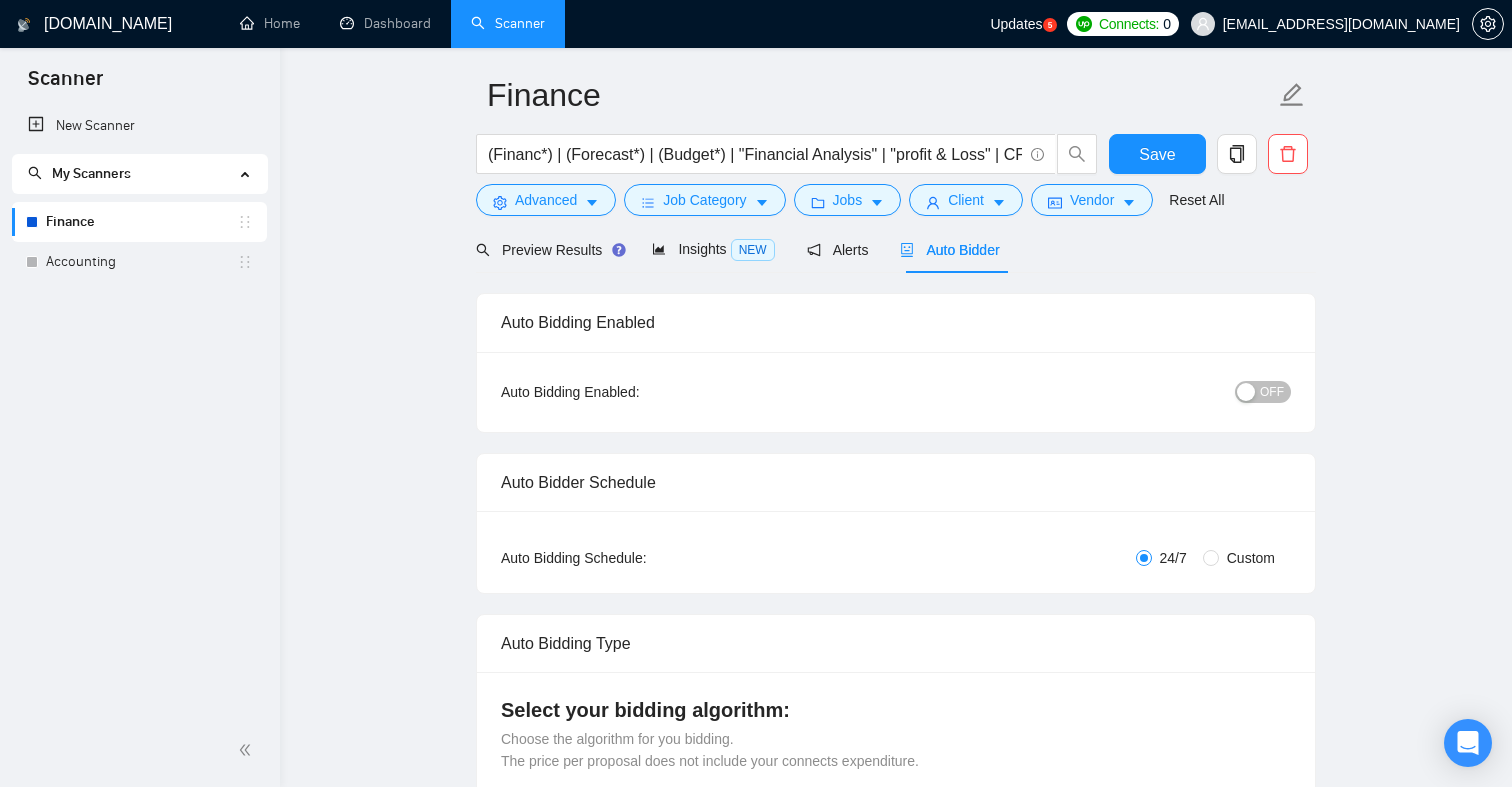 scroll, scrollTop: 91, scrollLeft: 0, axis: vertical 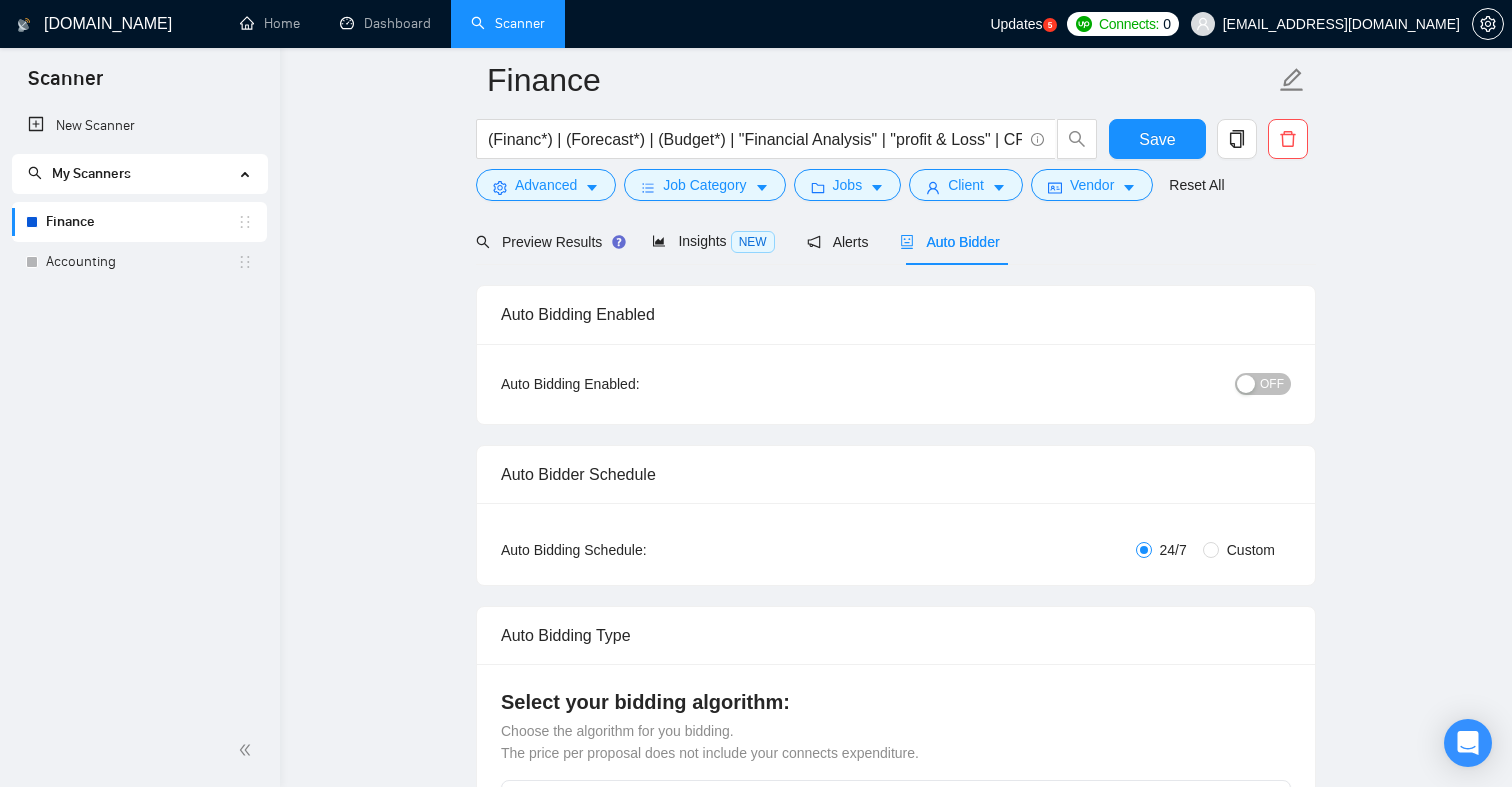 click at bounding box center [1246, 384] 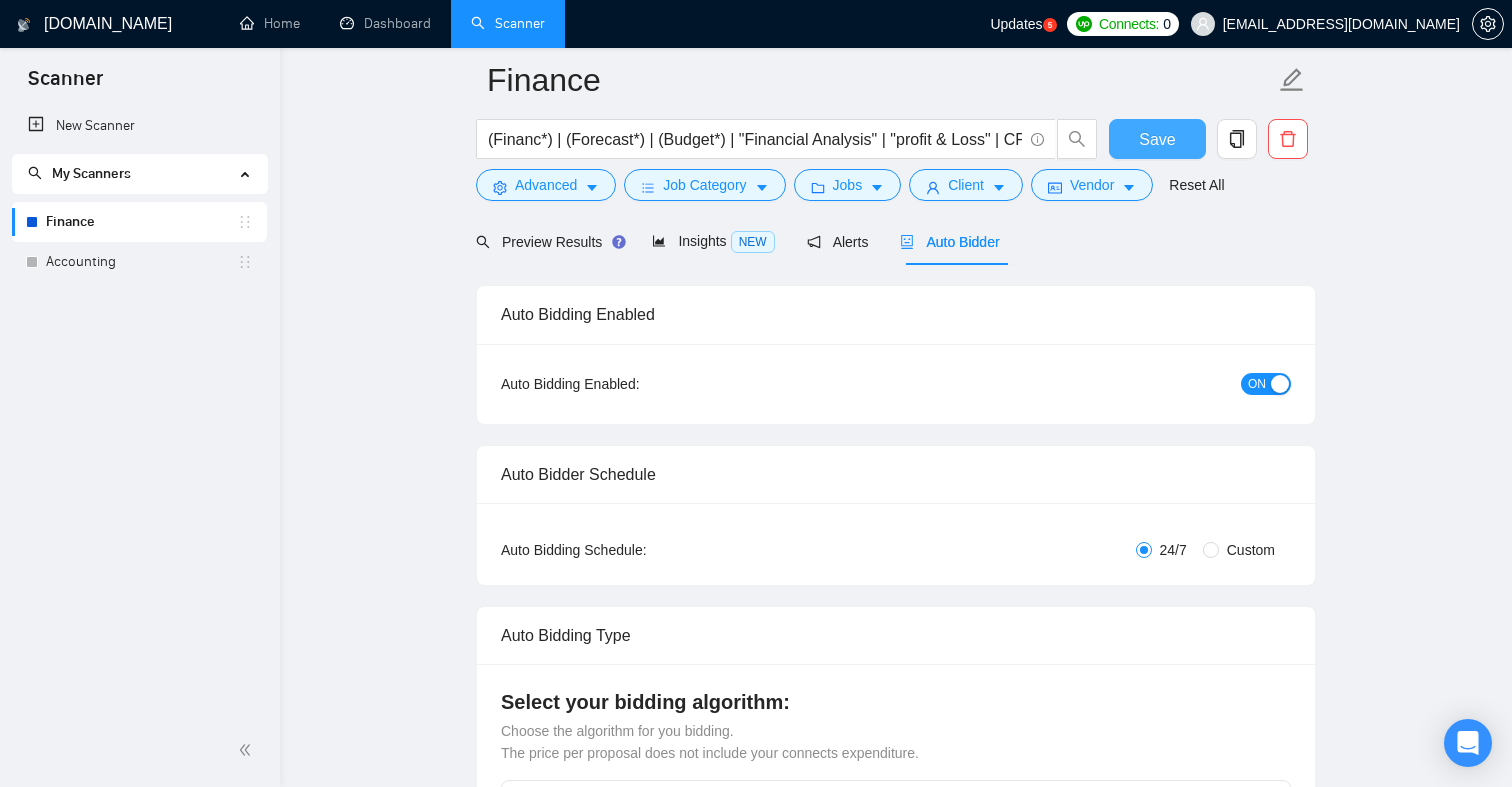 click on "Save" at bounding box center [1157, 139] 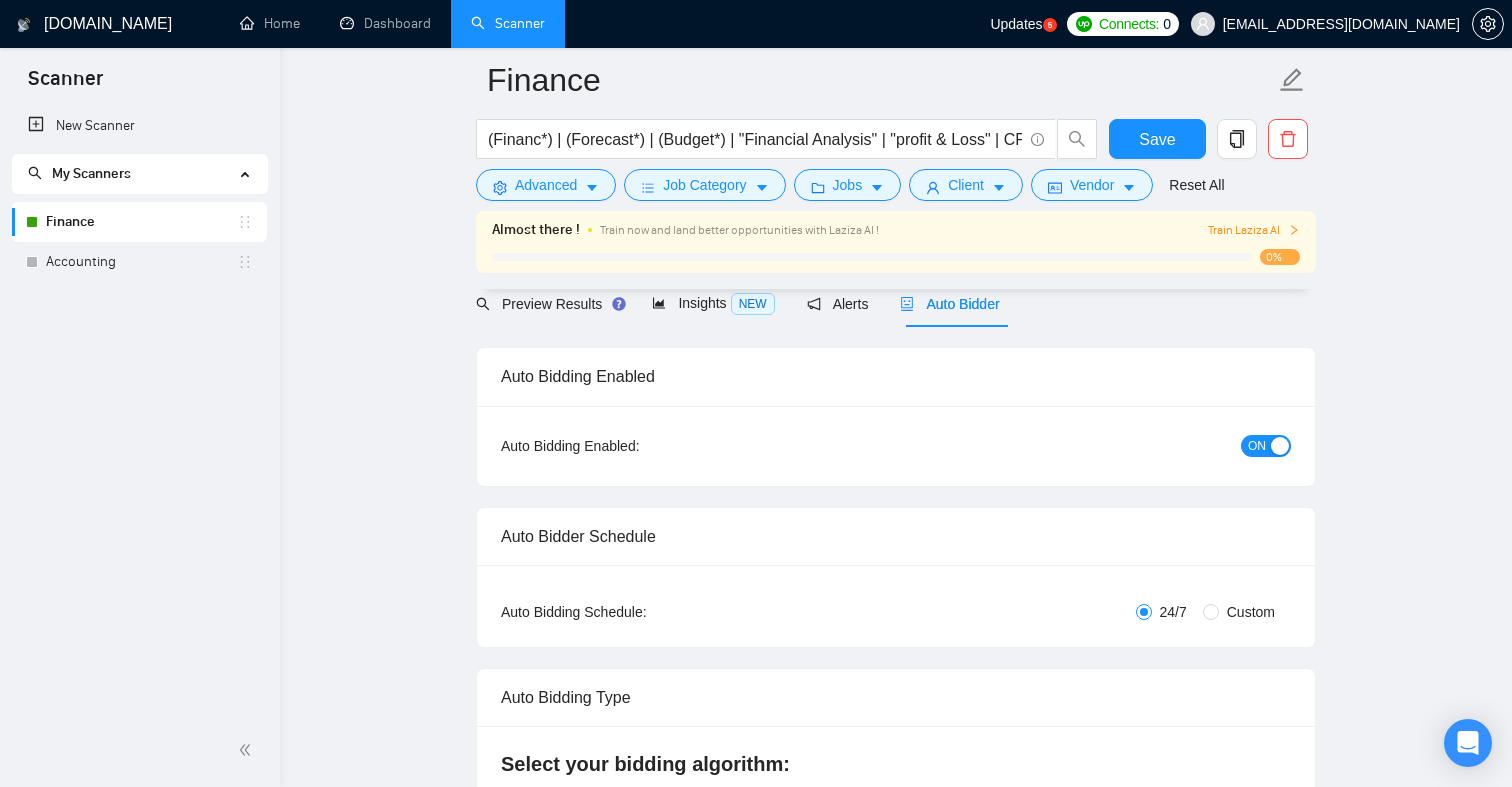 click on "Train Laziza AI" at bounding box center [1254, 230] 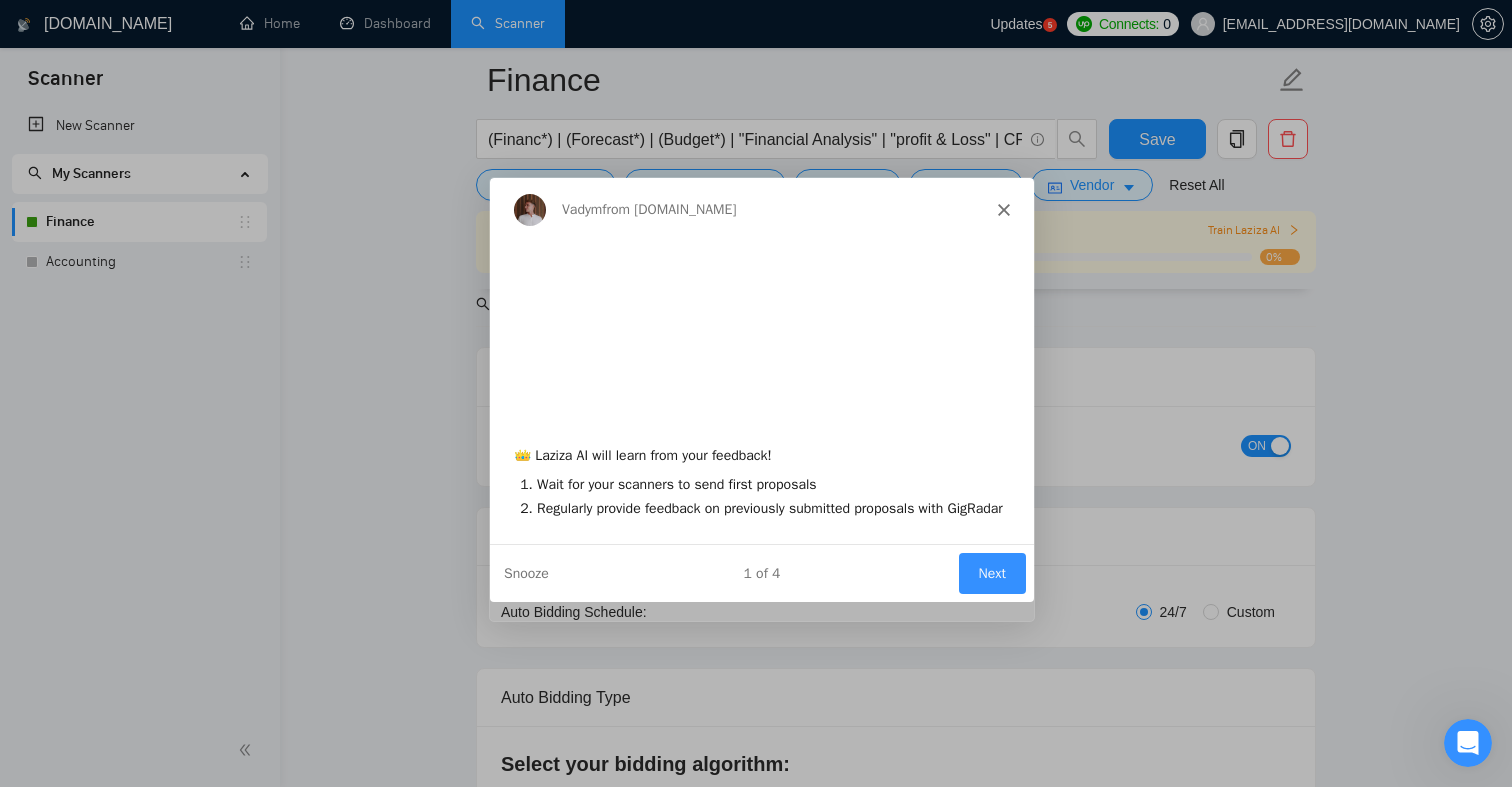 scroll, scrollTop: 0, scrollLeft: 0, axis: both 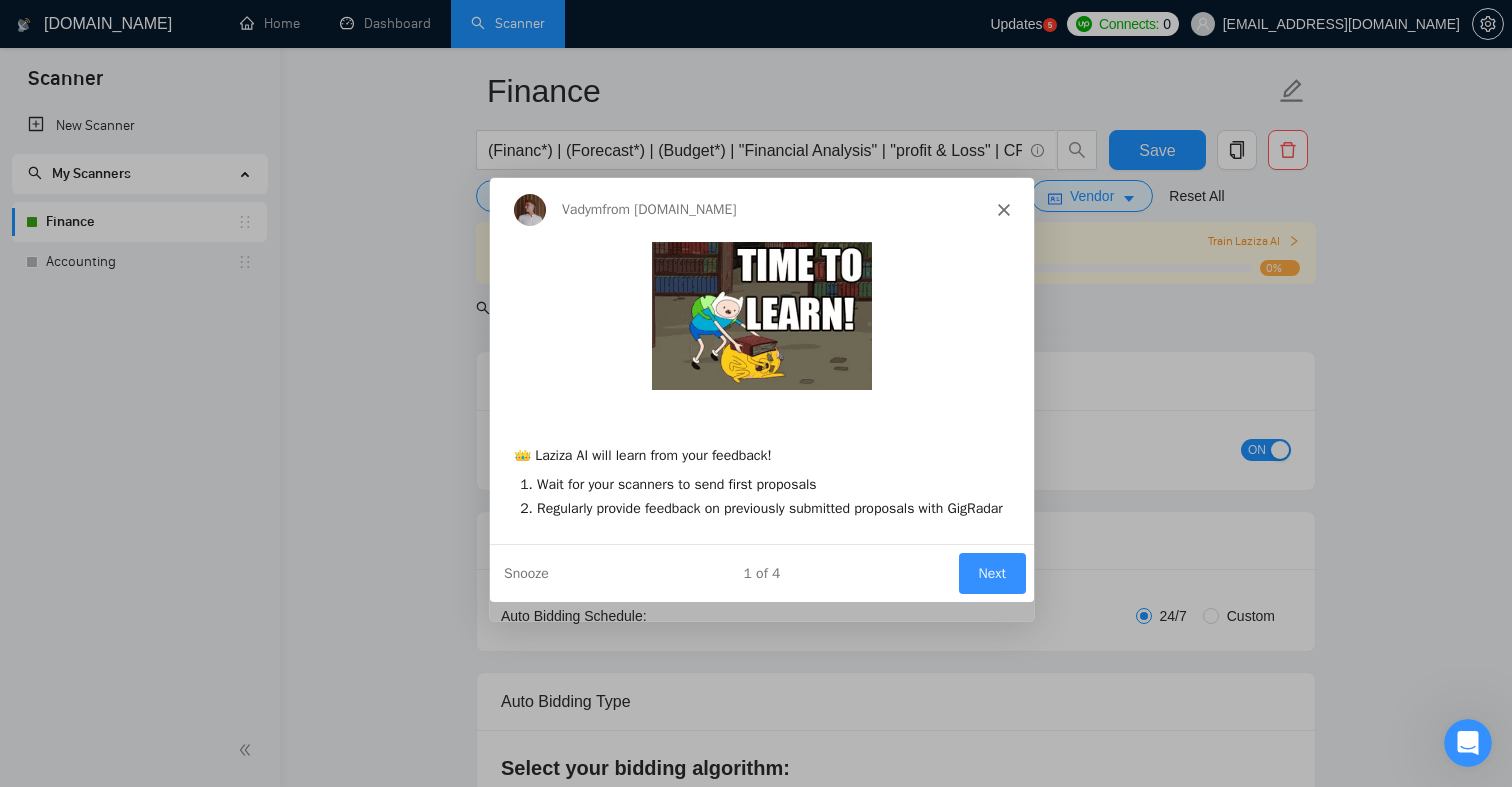 click on "Next" at bounding box center (991, 572) 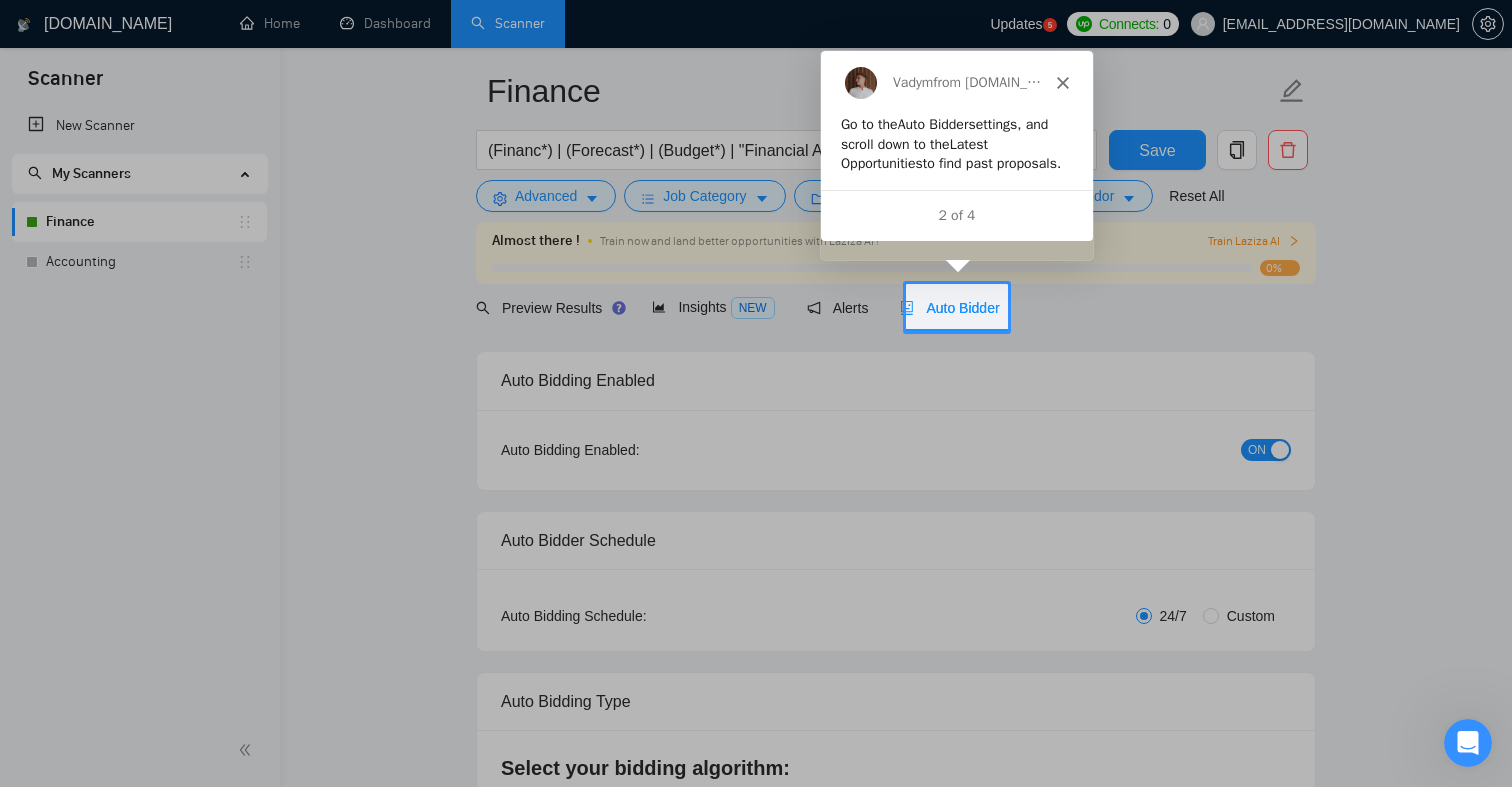 scroll, scrollTop: 0, scrollLeft: 0, axis: both 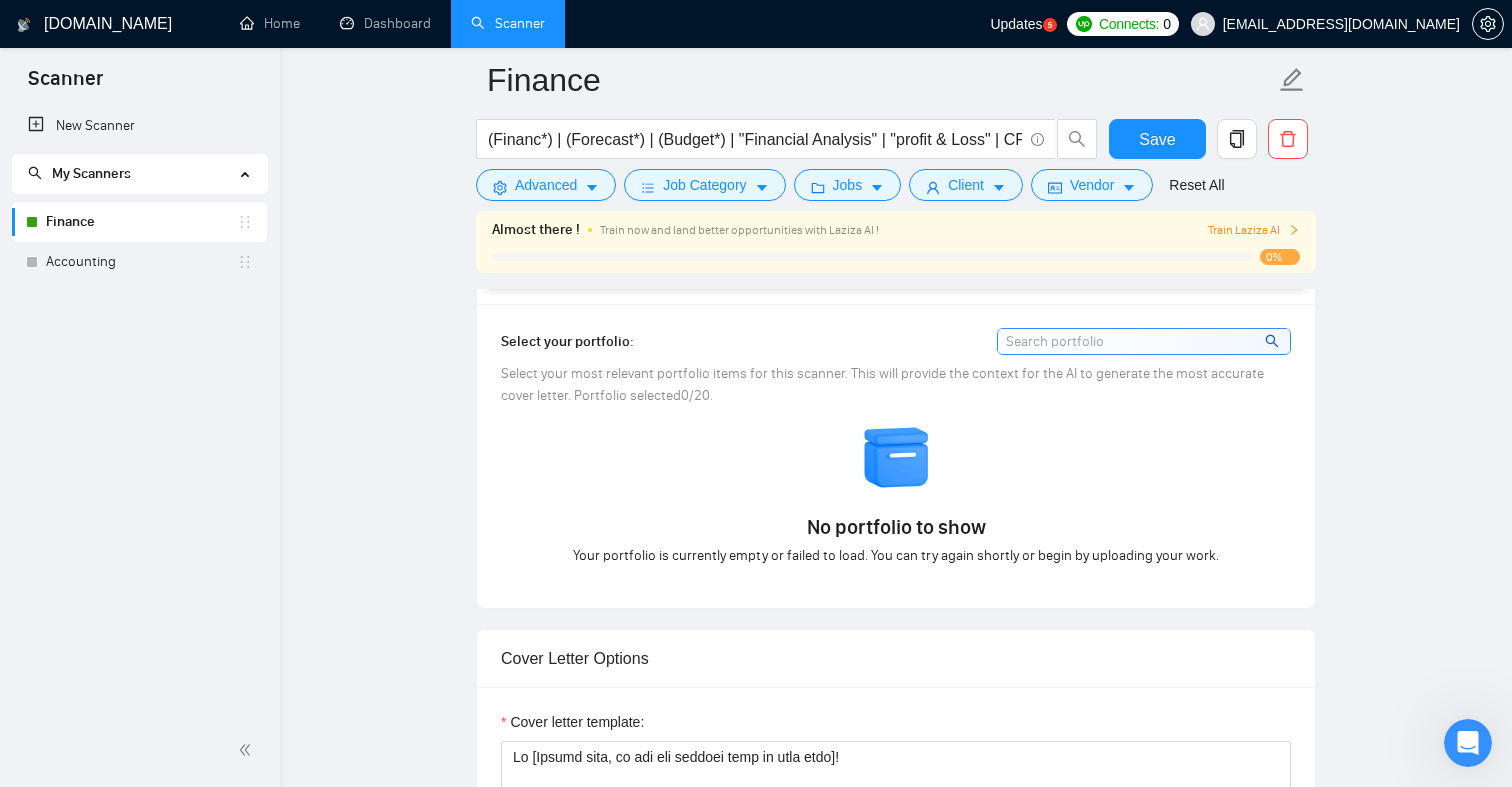 click at bounding box center (1144, 341) 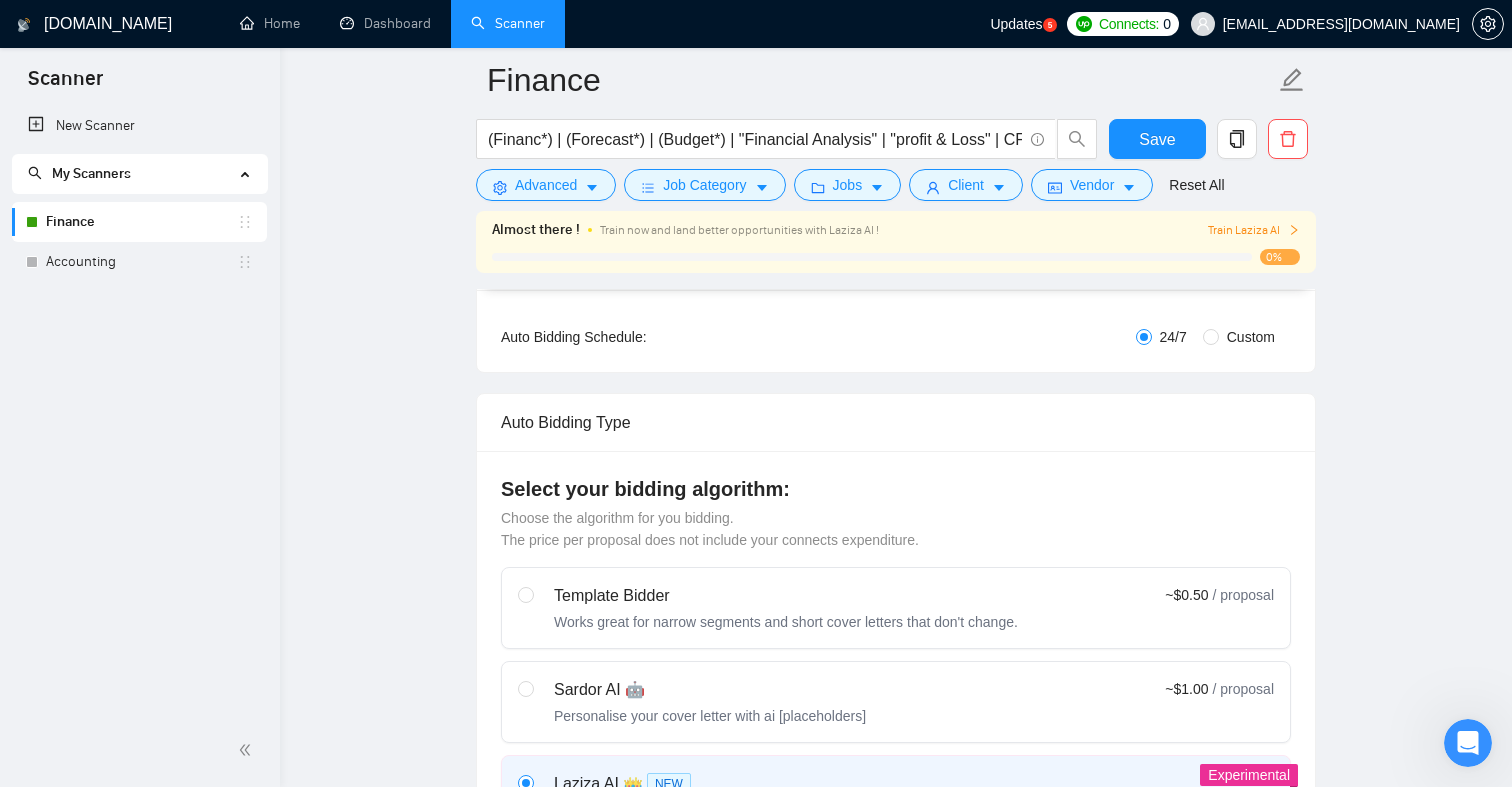 scroll, scrollTop: 0, scrollLeft: 0, axis: both 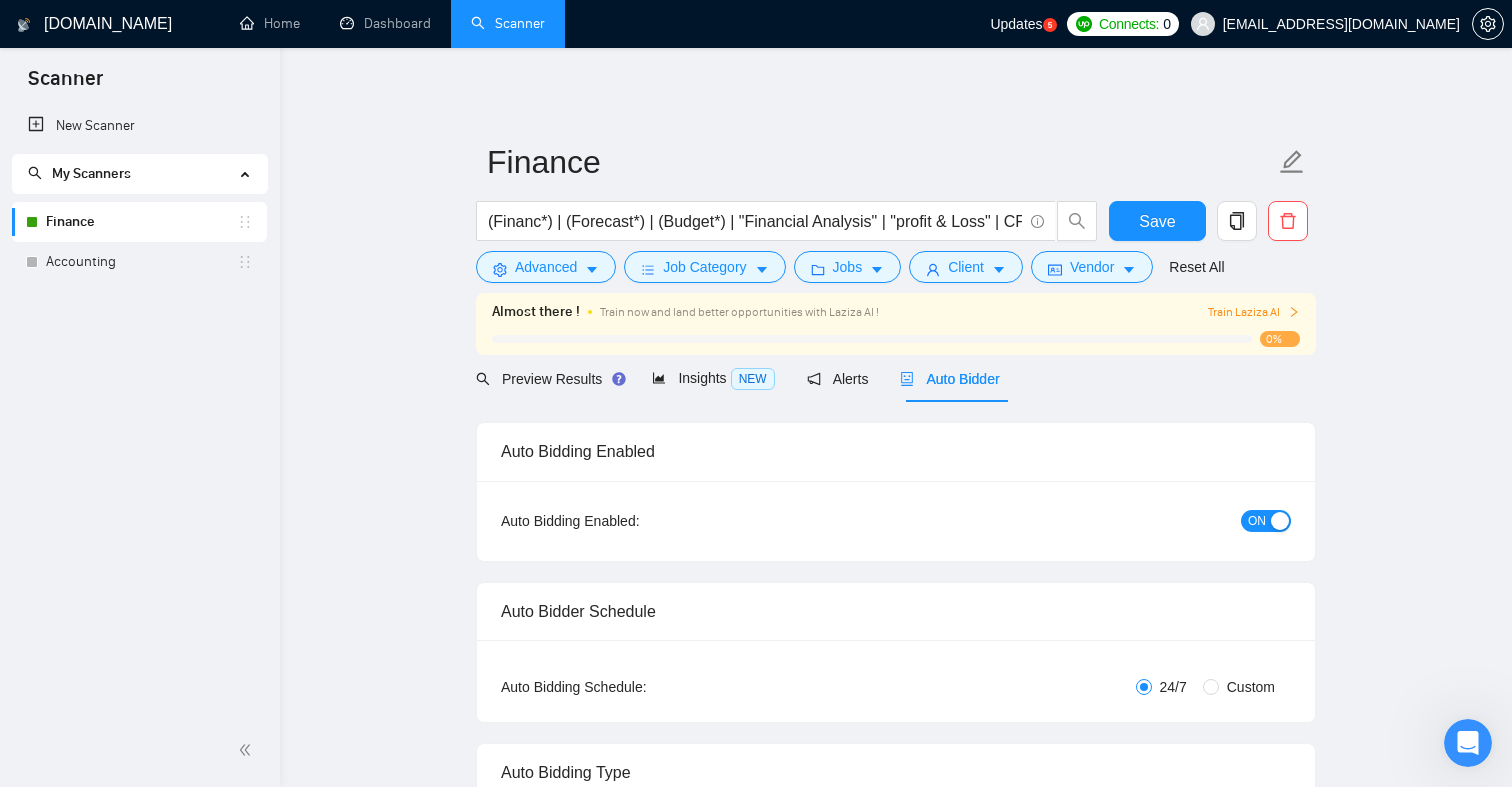 click on "ON" at bounding box center [1266, 521] 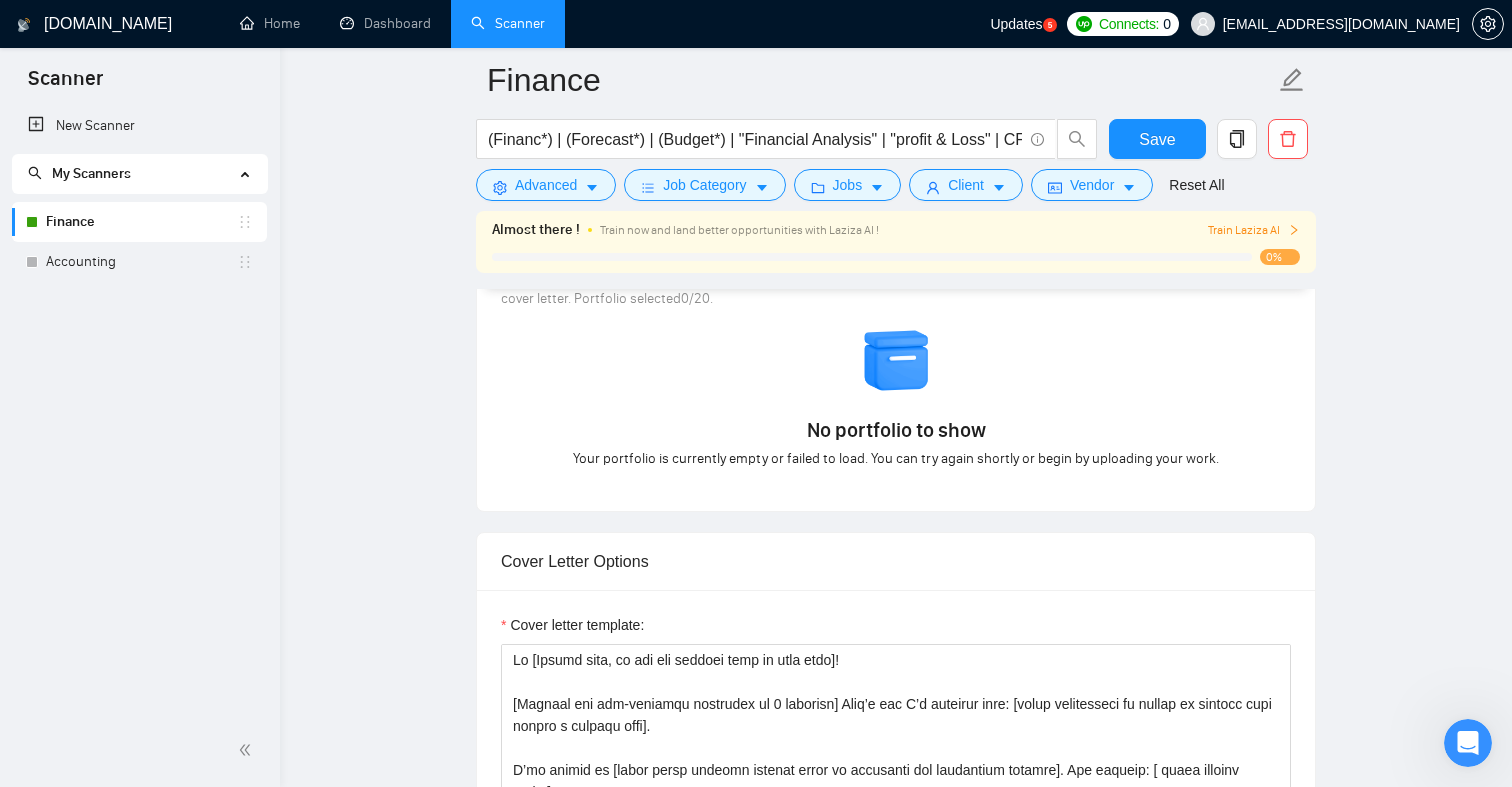 scroll, scrollTop: 1425, scrollLeft: 0, axis: vertical 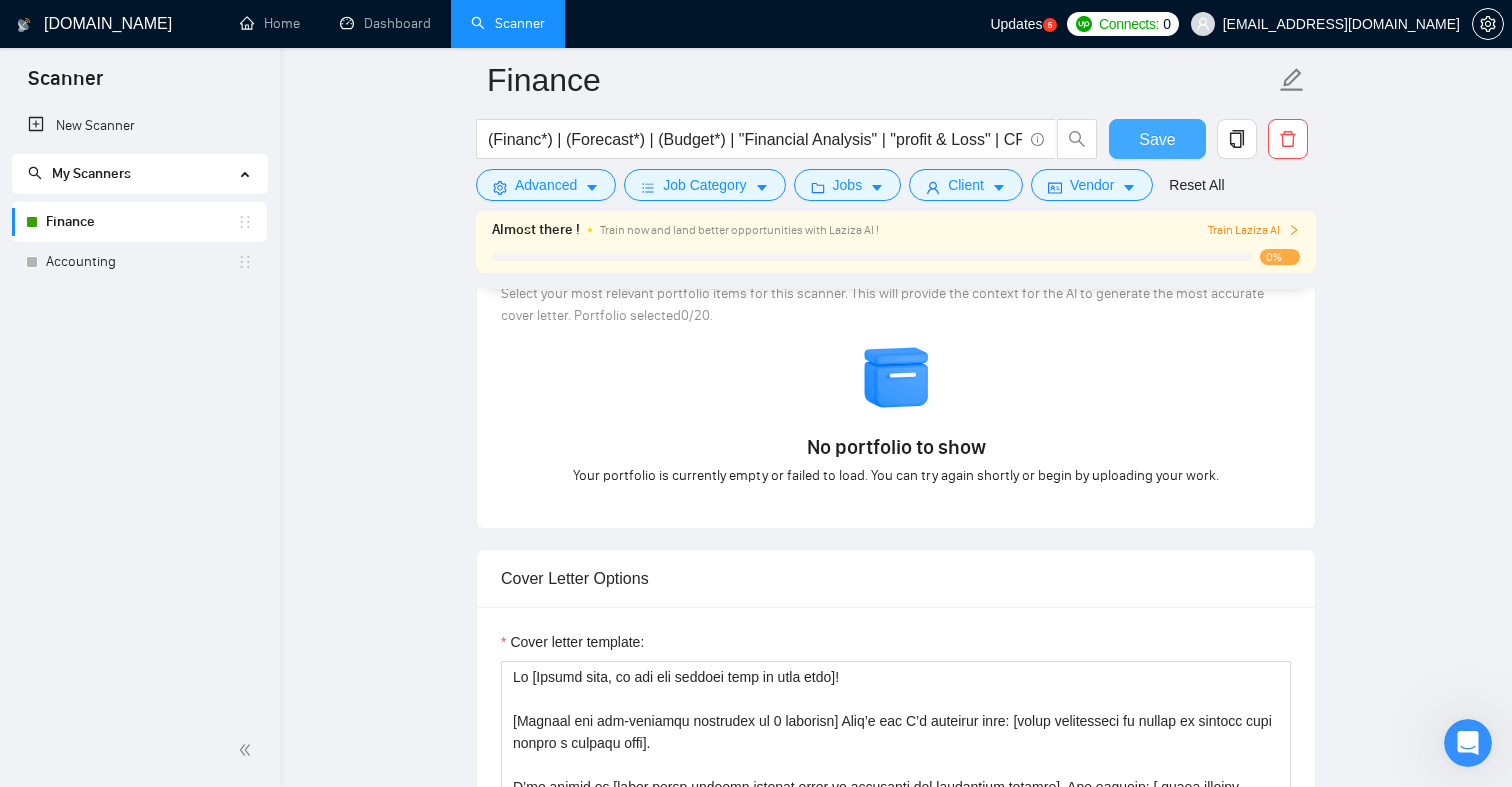 click on "Save" at bounding box center (1157, 139) 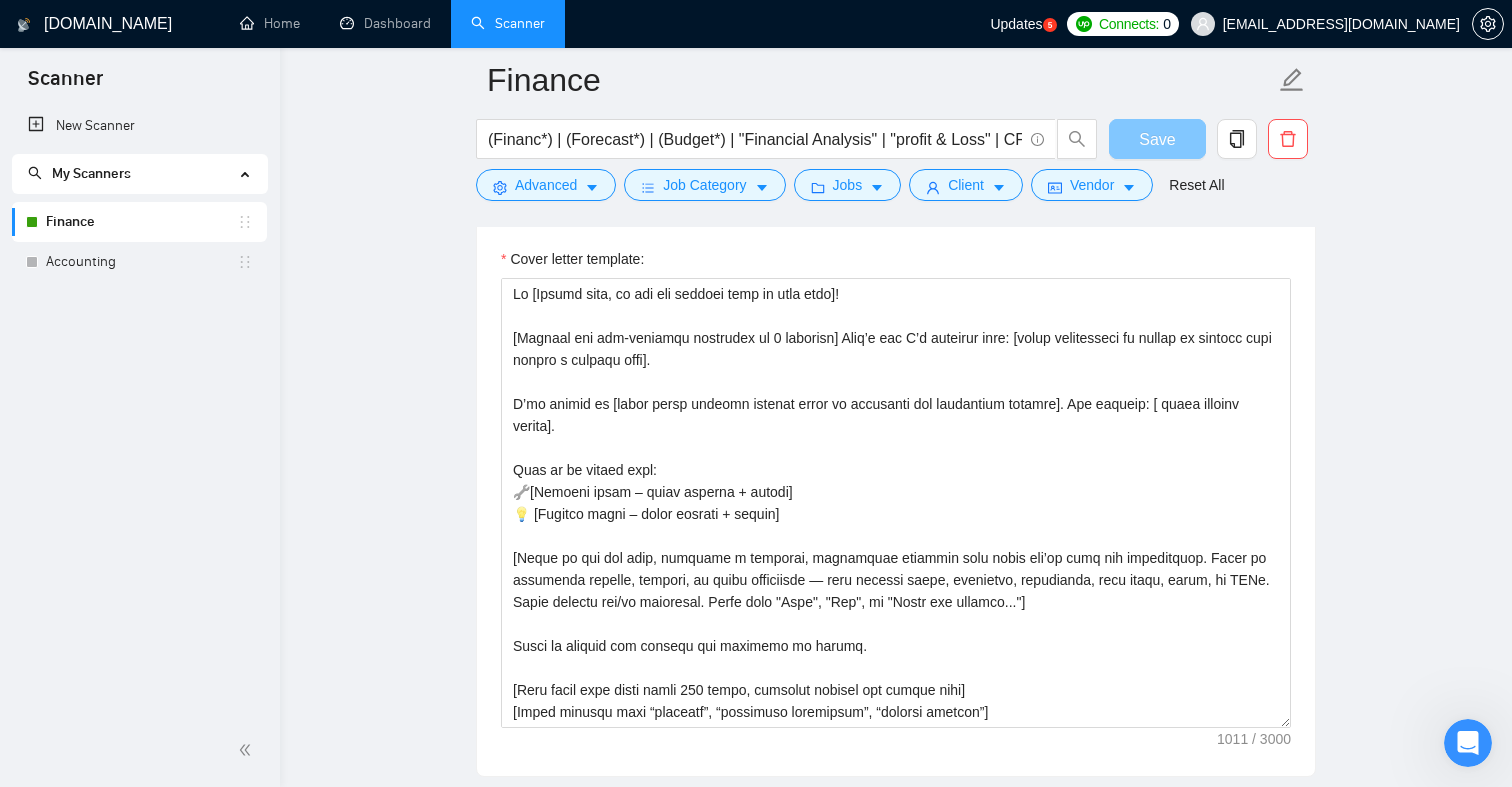 type 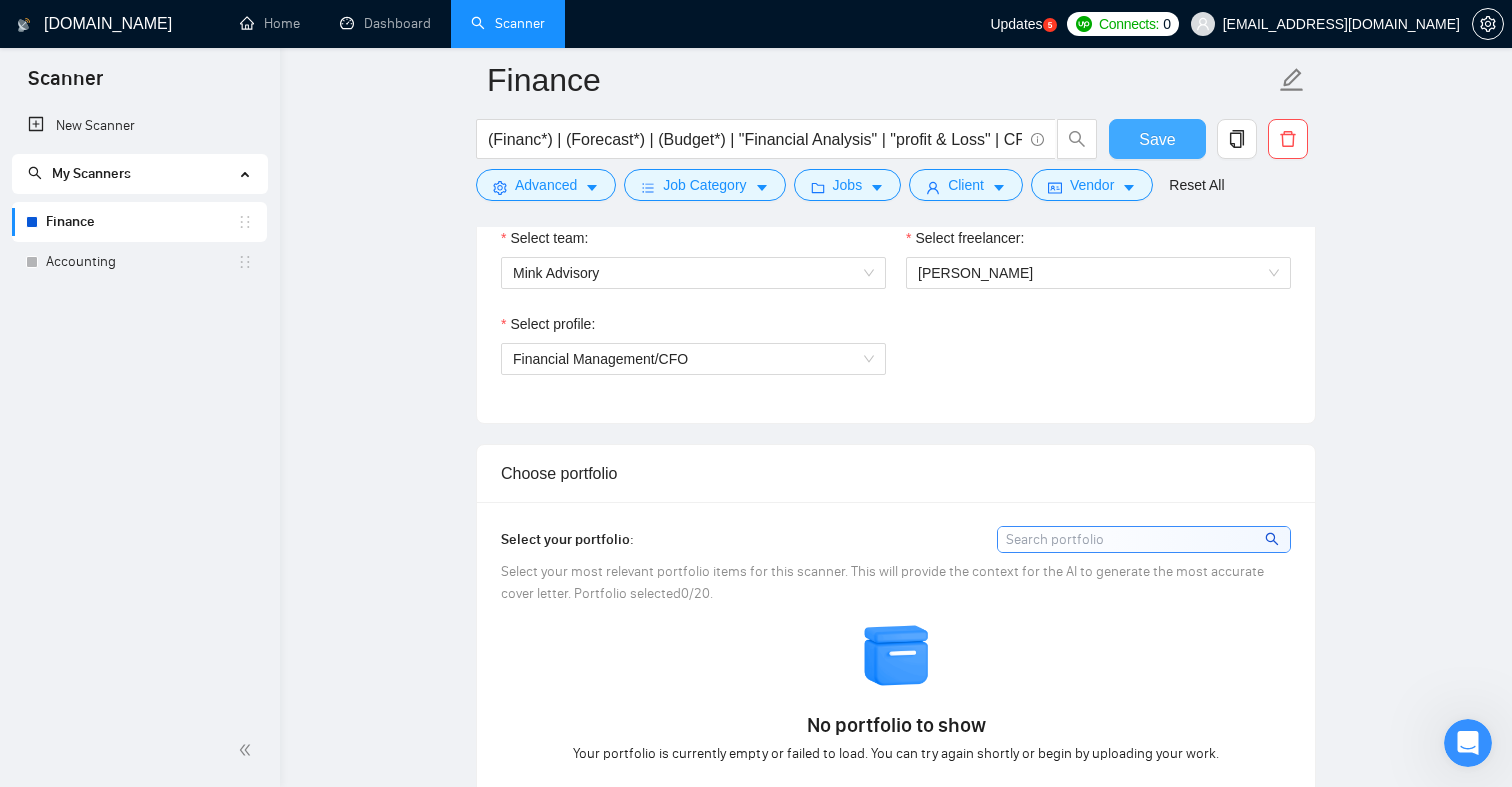 scroll, scrollTop: 1083, scrollLeft: 0, axis: vertical 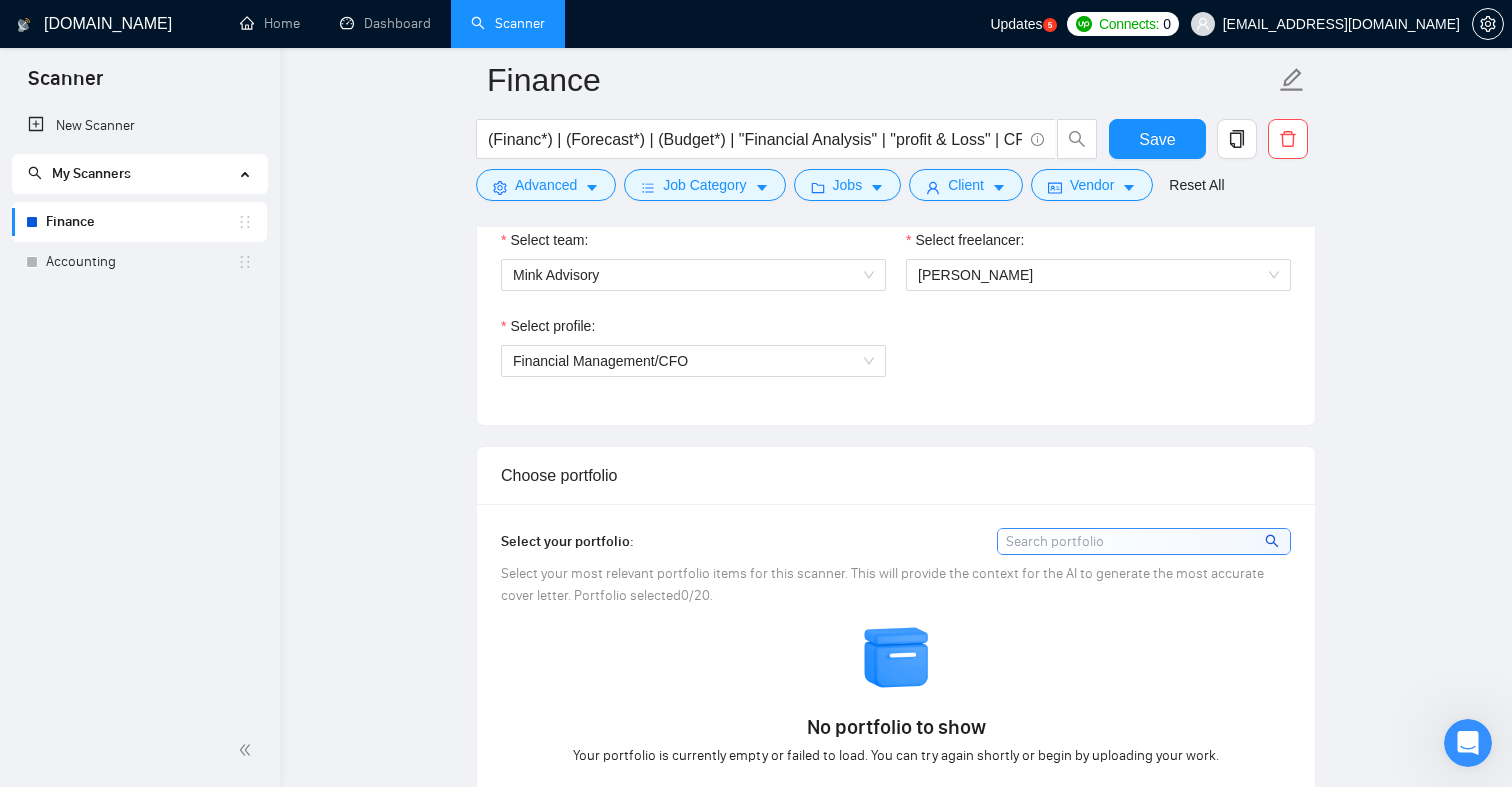 click at bounding box center [1144, 541] 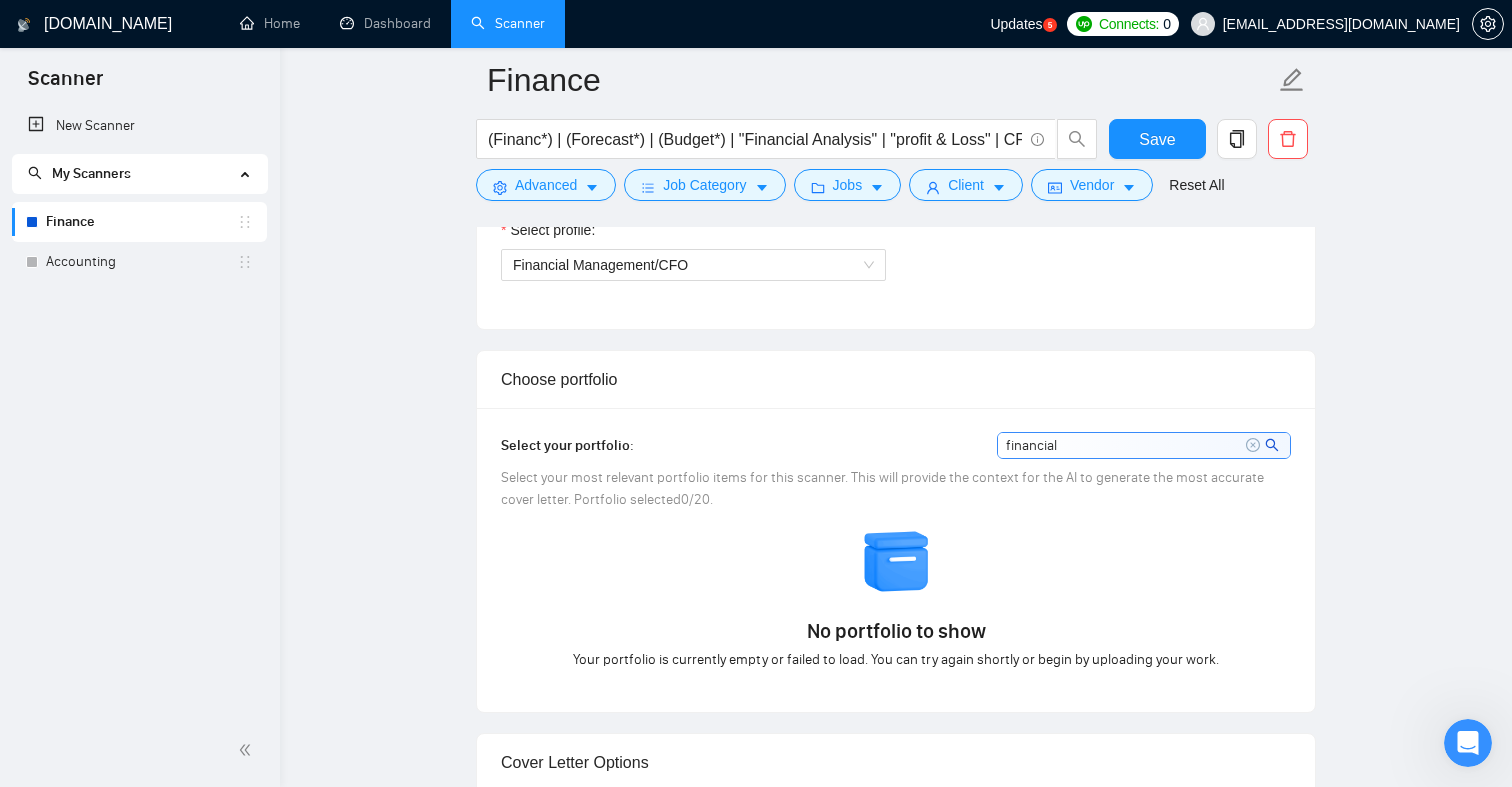 scroll, scrollTop: 1180, scrollLeft: 0, axis: vertical 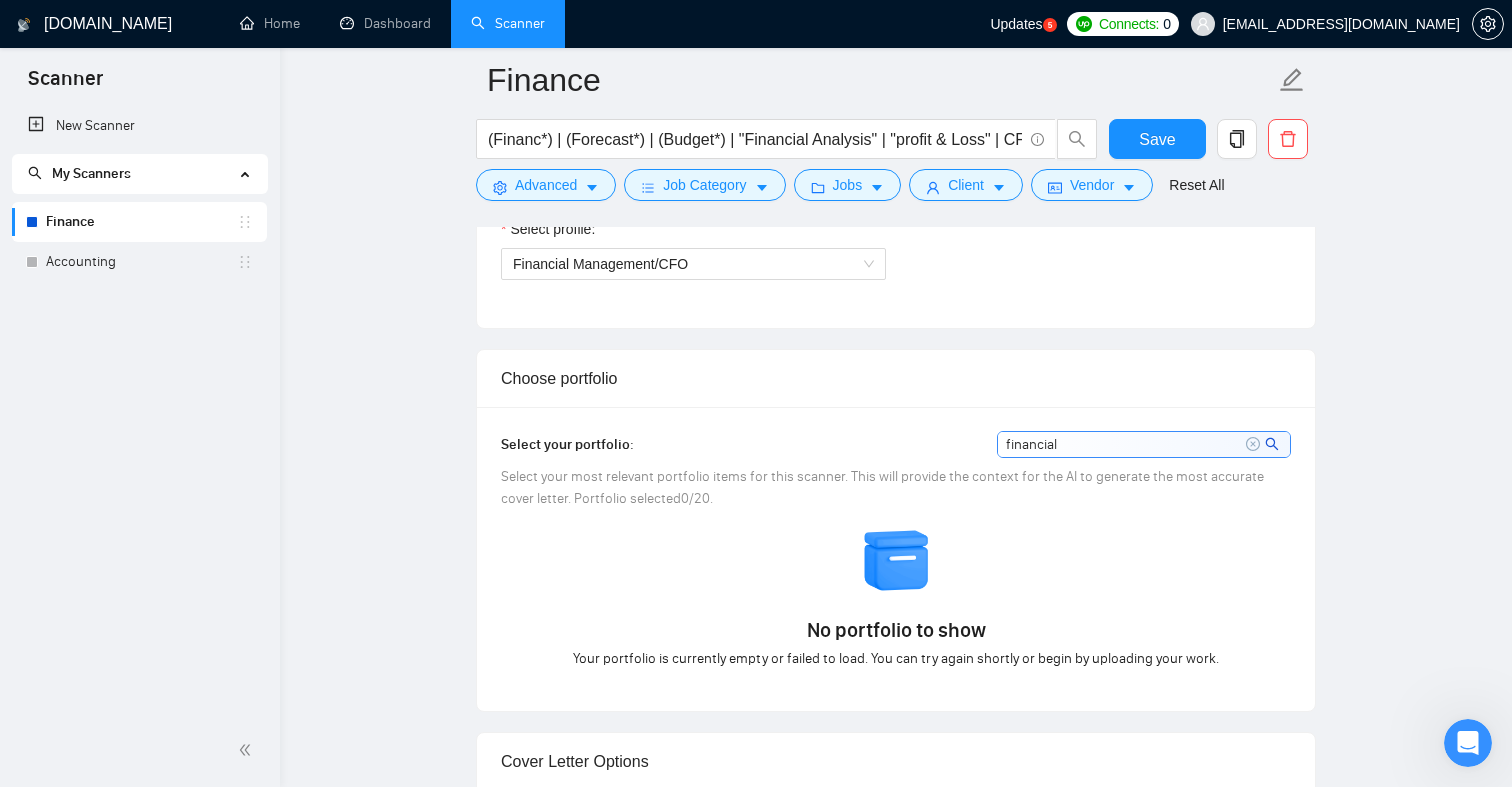 type on "financial" 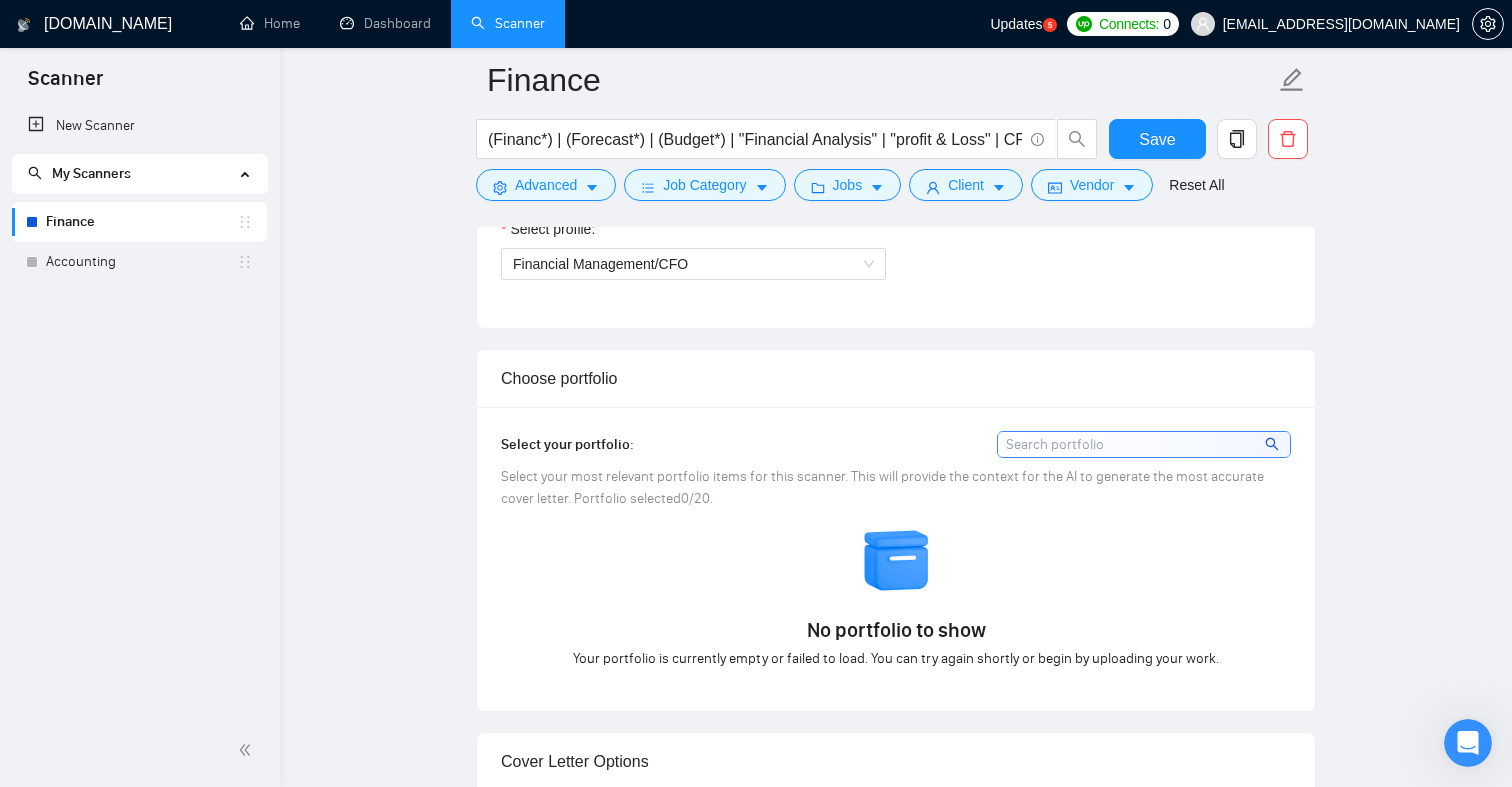 click at bounding box center [897, 561] 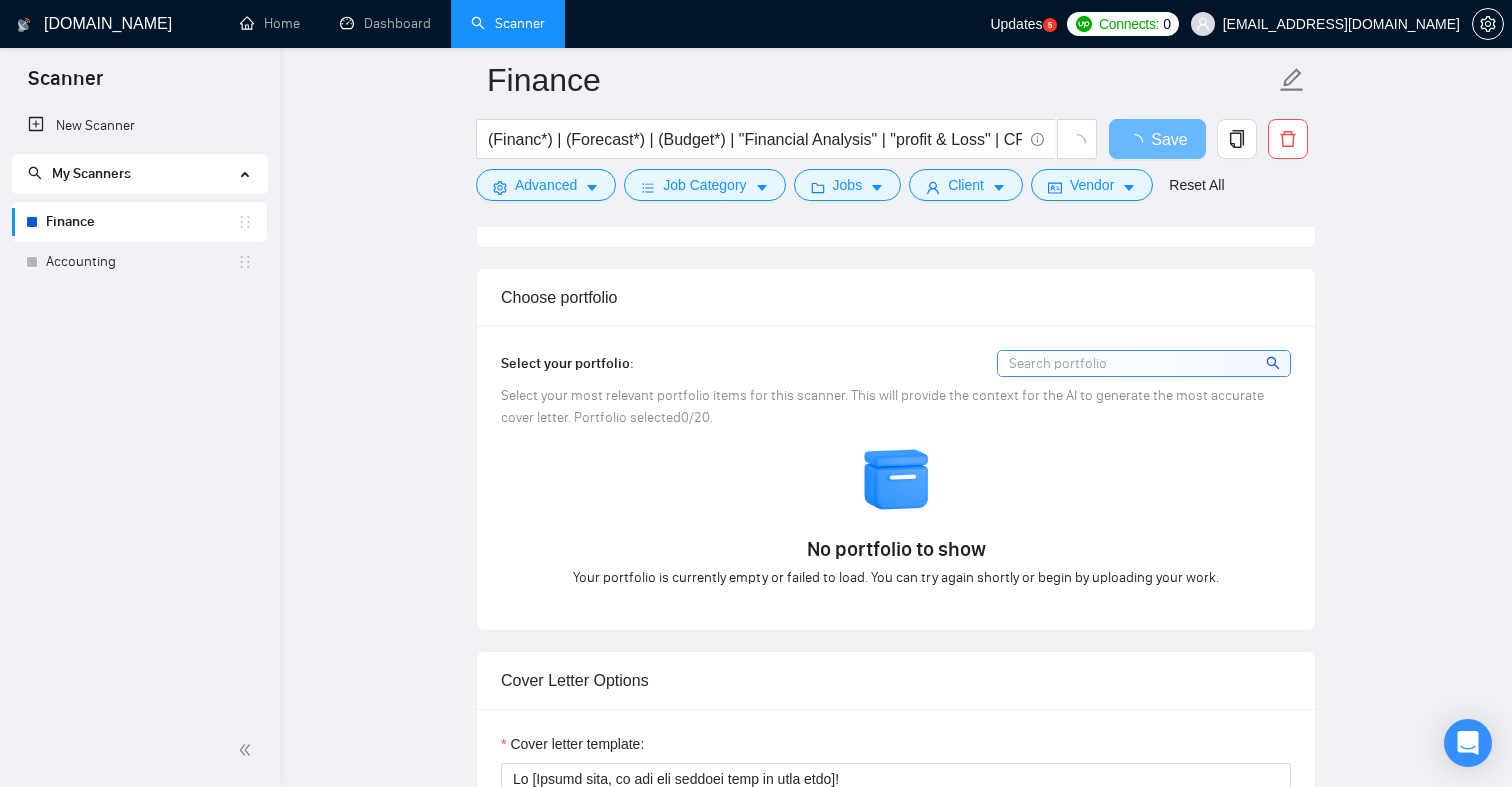 scroll, scrollTop: 1251, scrollLeft: 0, axis: vertical 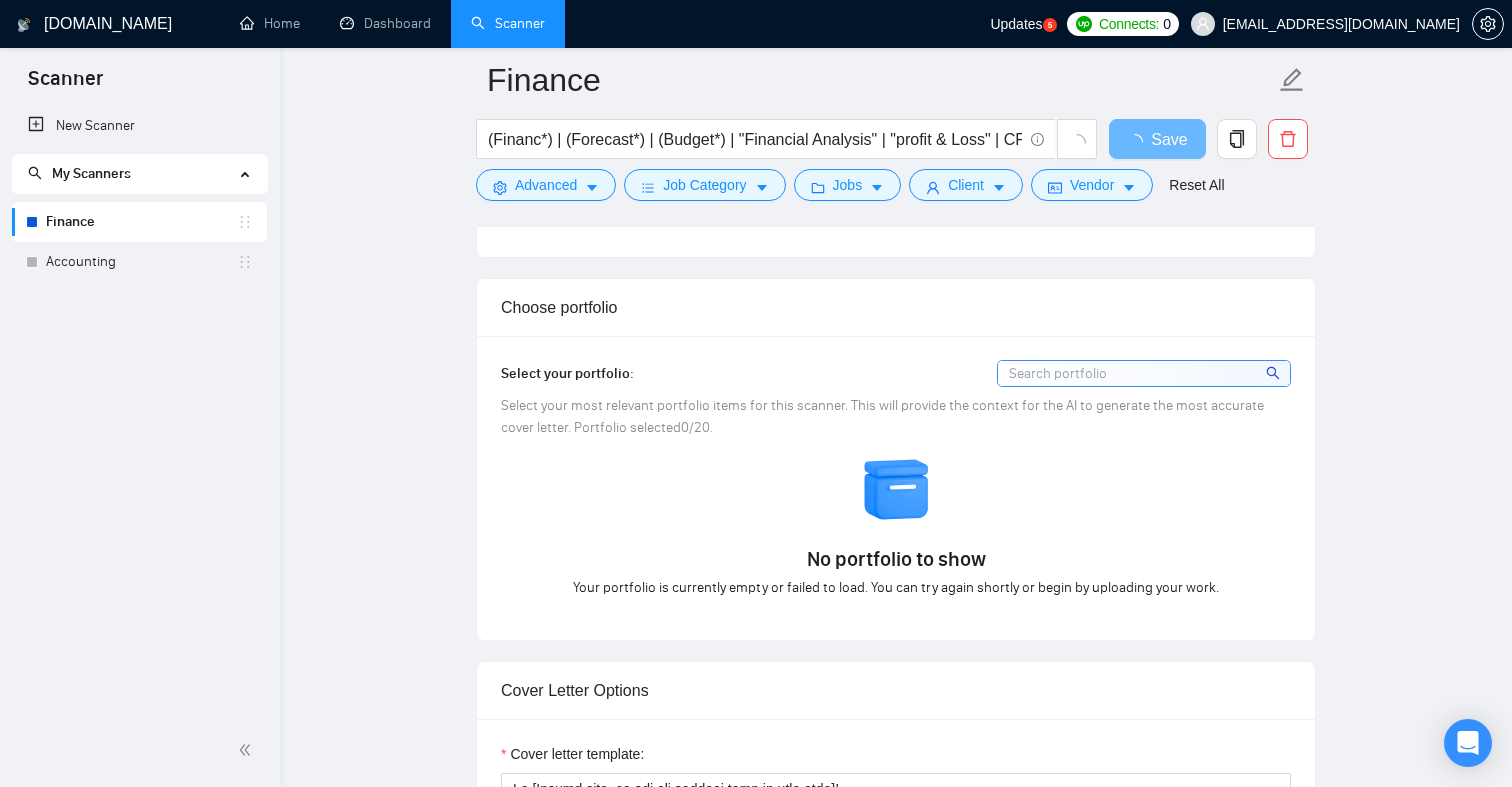 click at bounding box center [1144, 373] 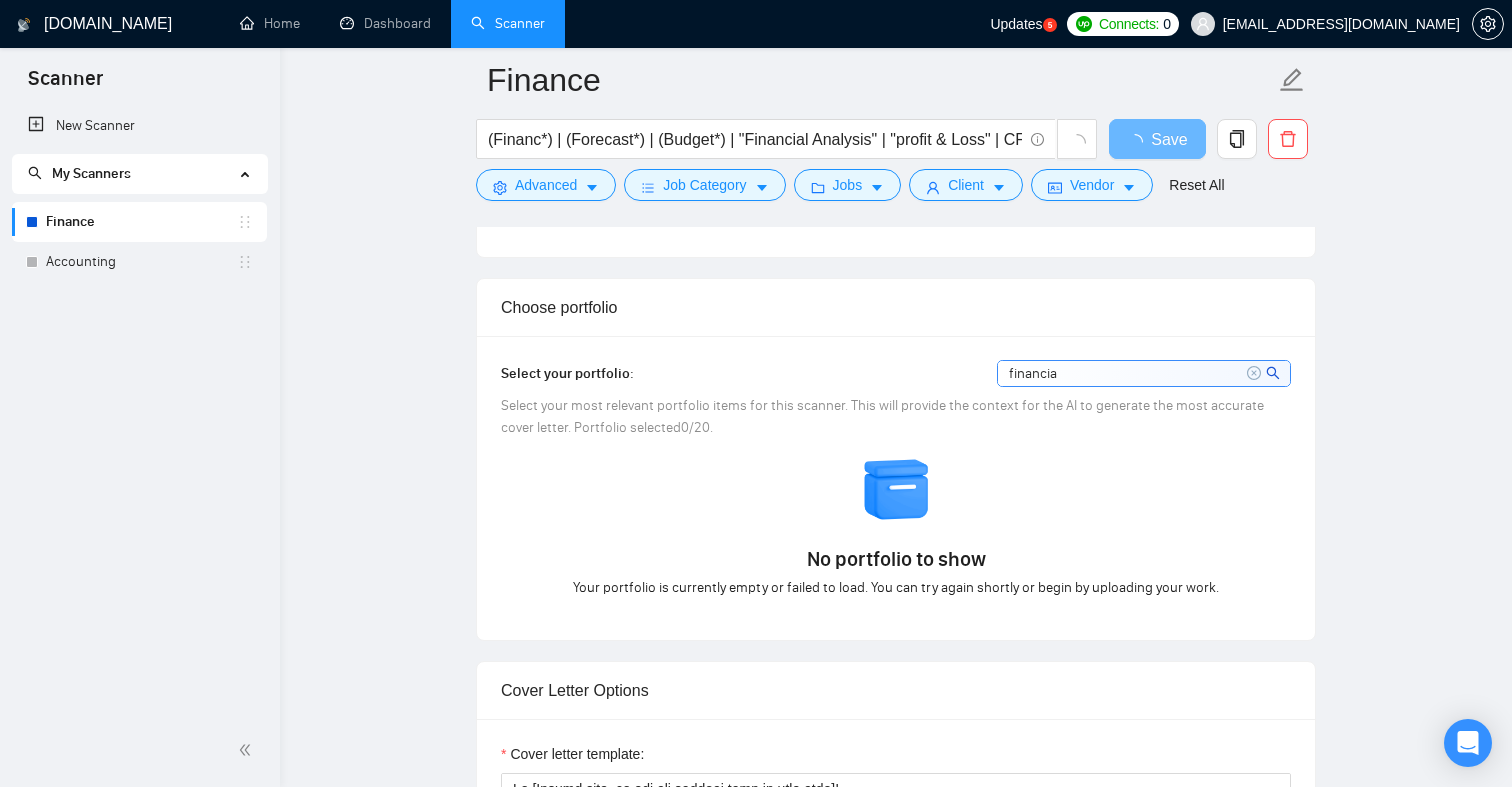 type on "financial" 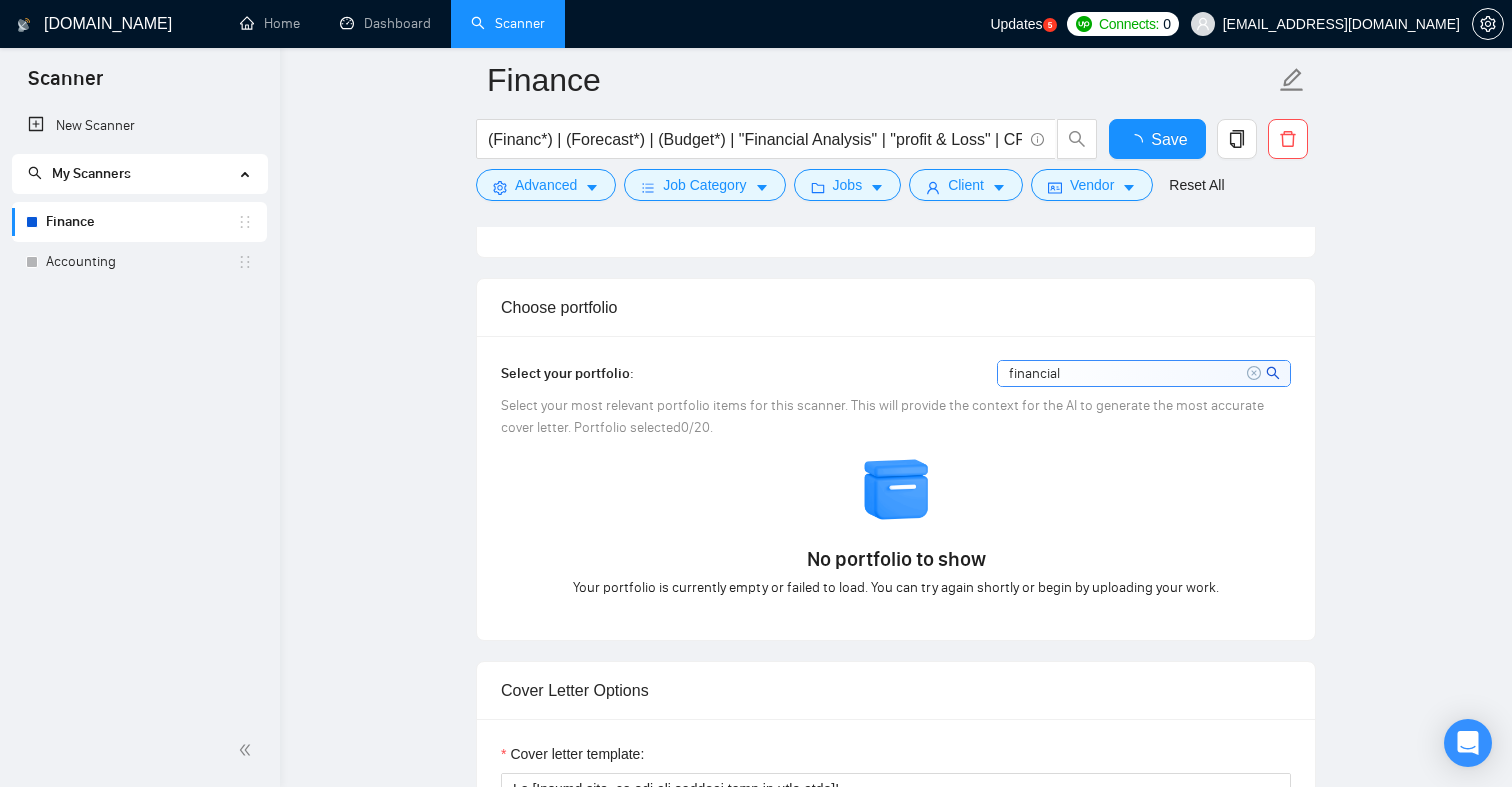 type 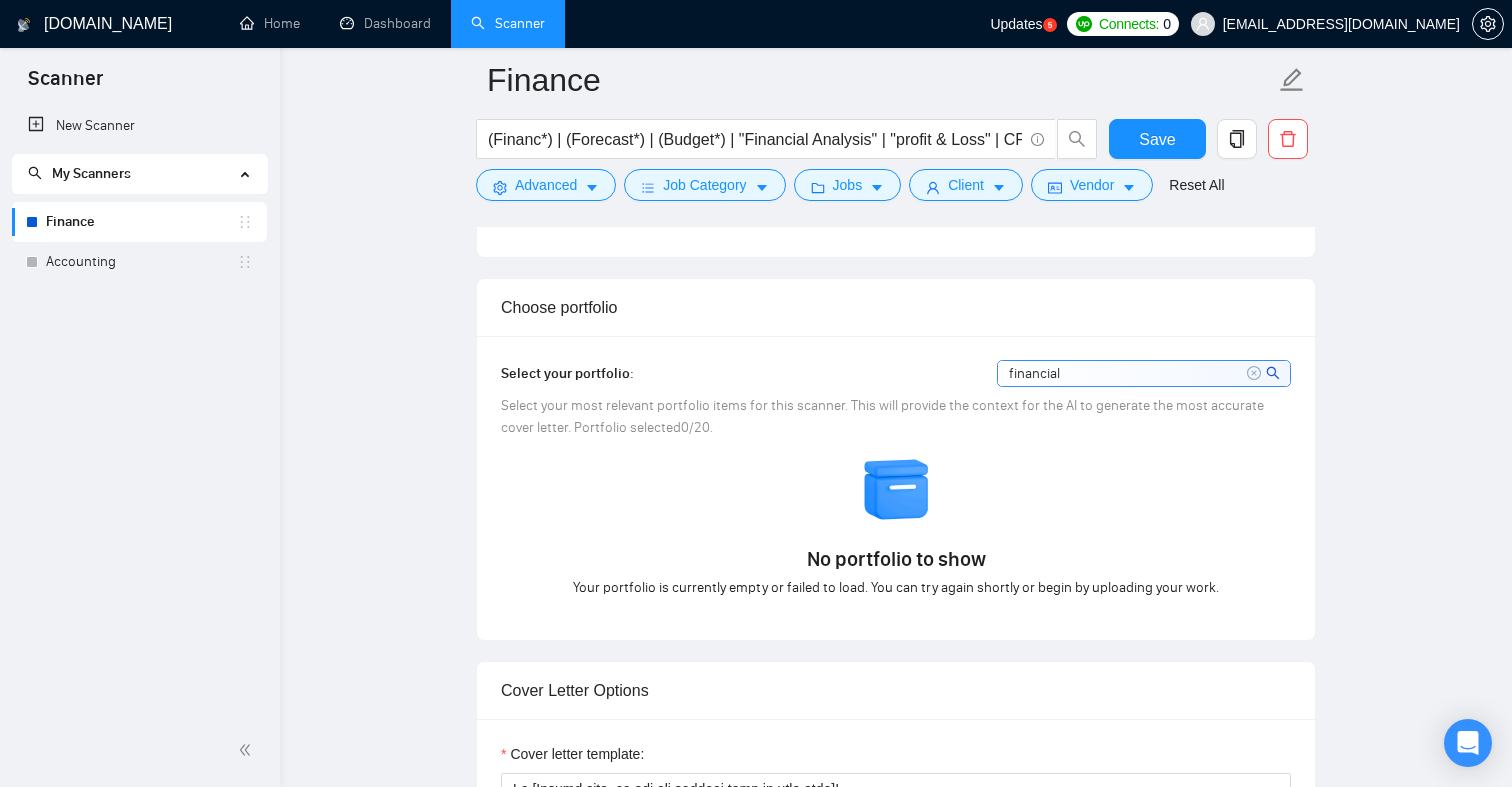 click 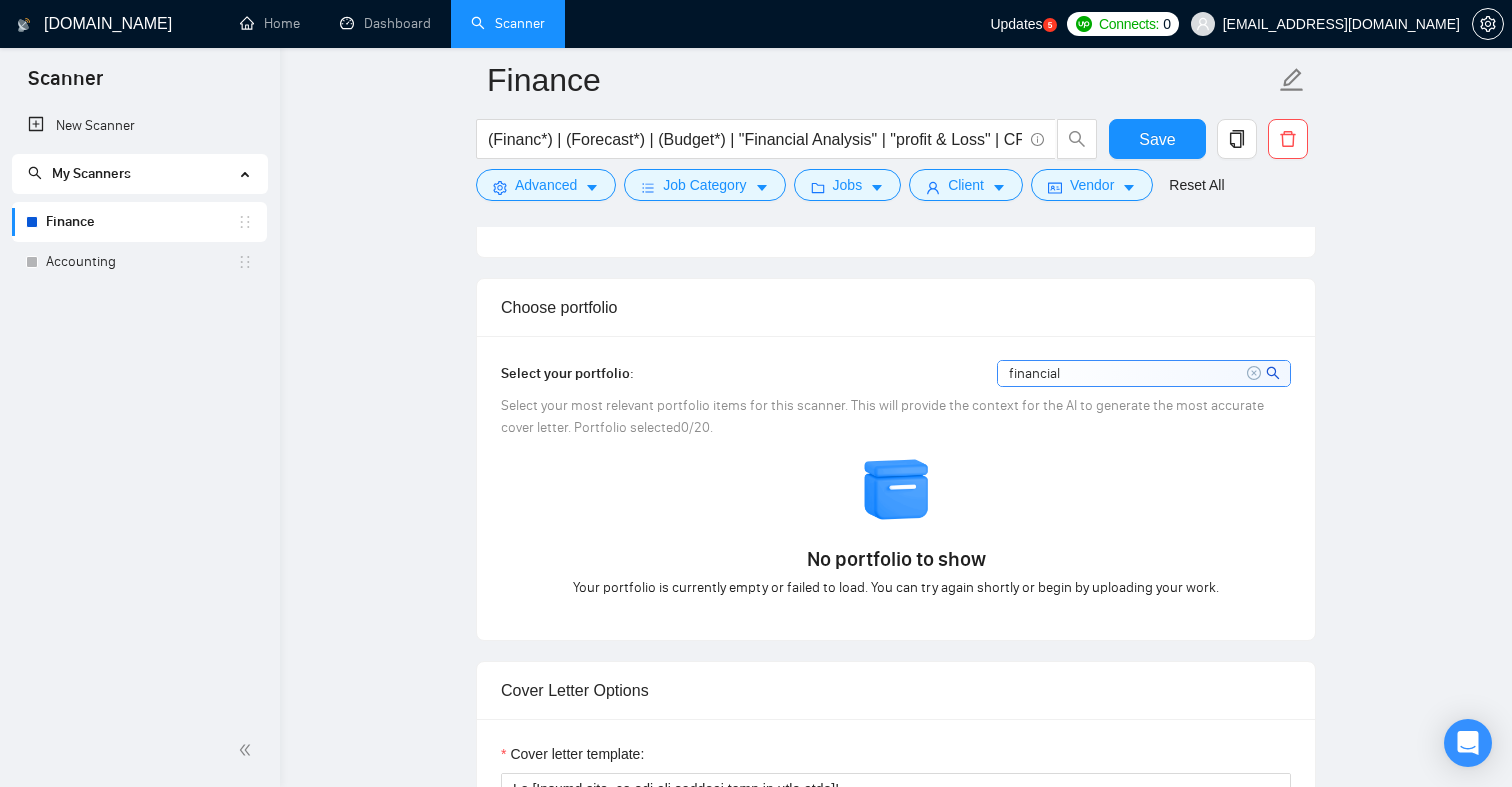 click on "financial" at bounding box center [1144, 373] 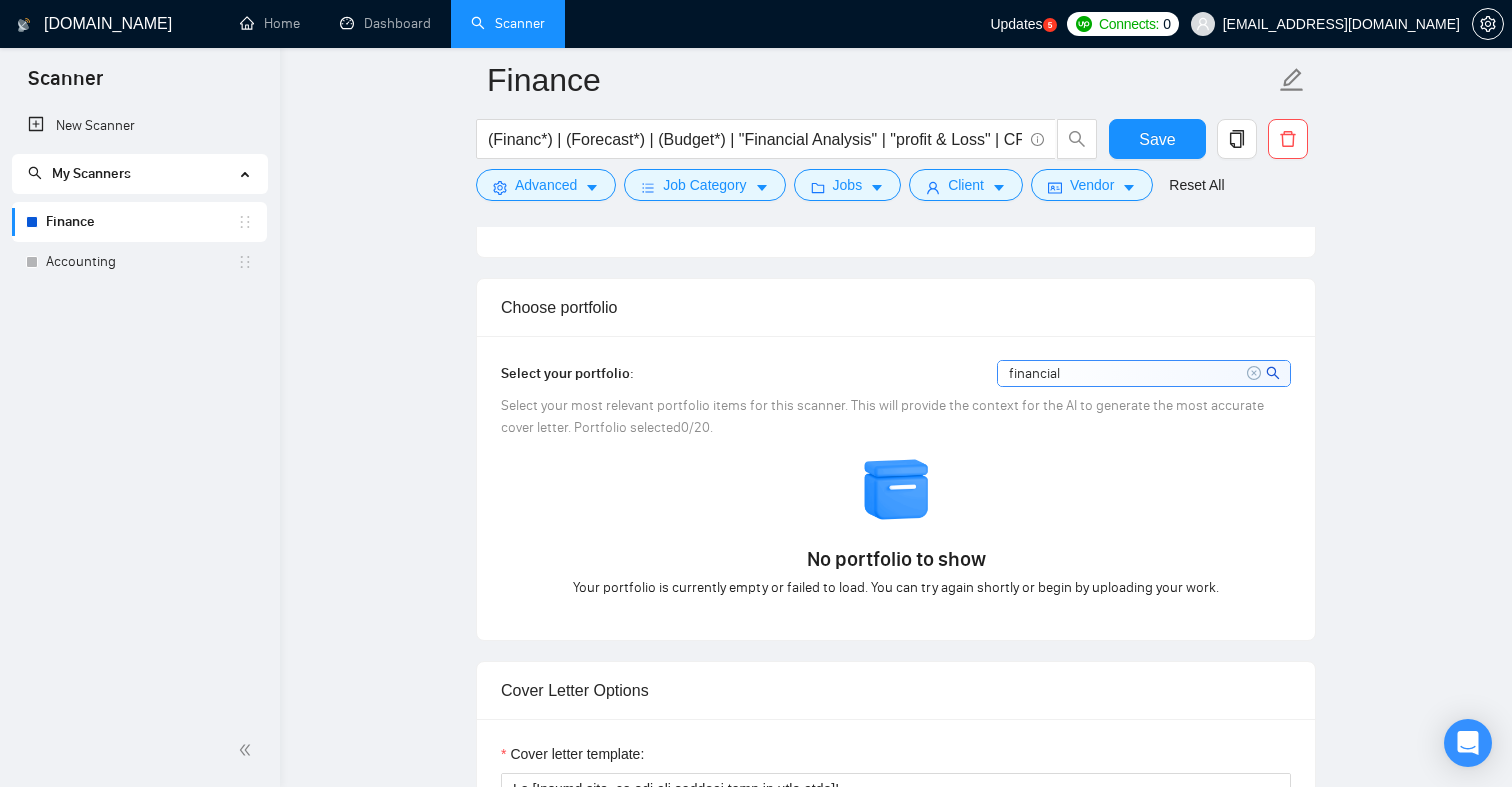 drag, startPoint x: 1199, startPoint y: 370, endPoint x: 920, endPoint y: 365, distance: 279.0448 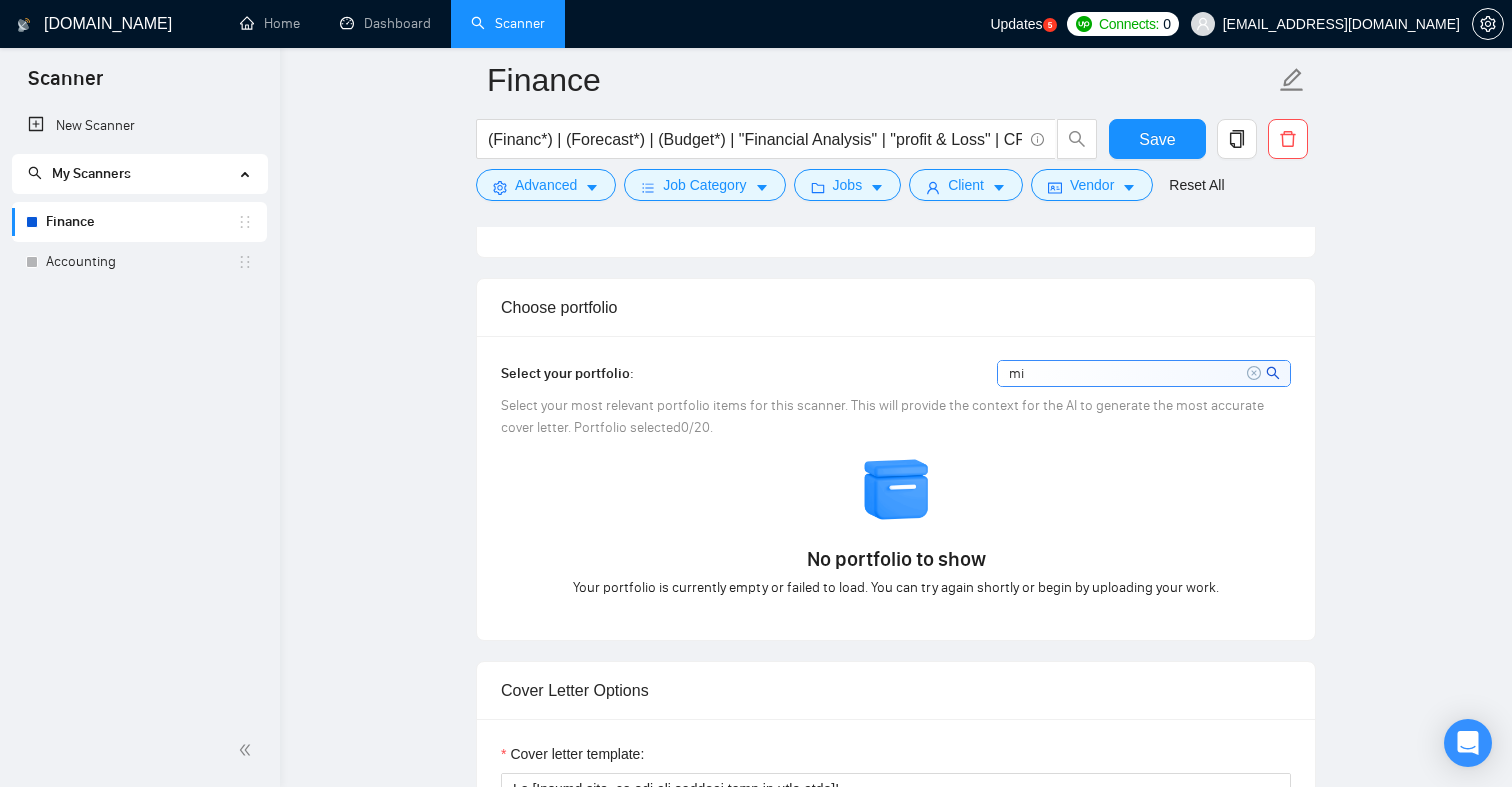 type on "m" 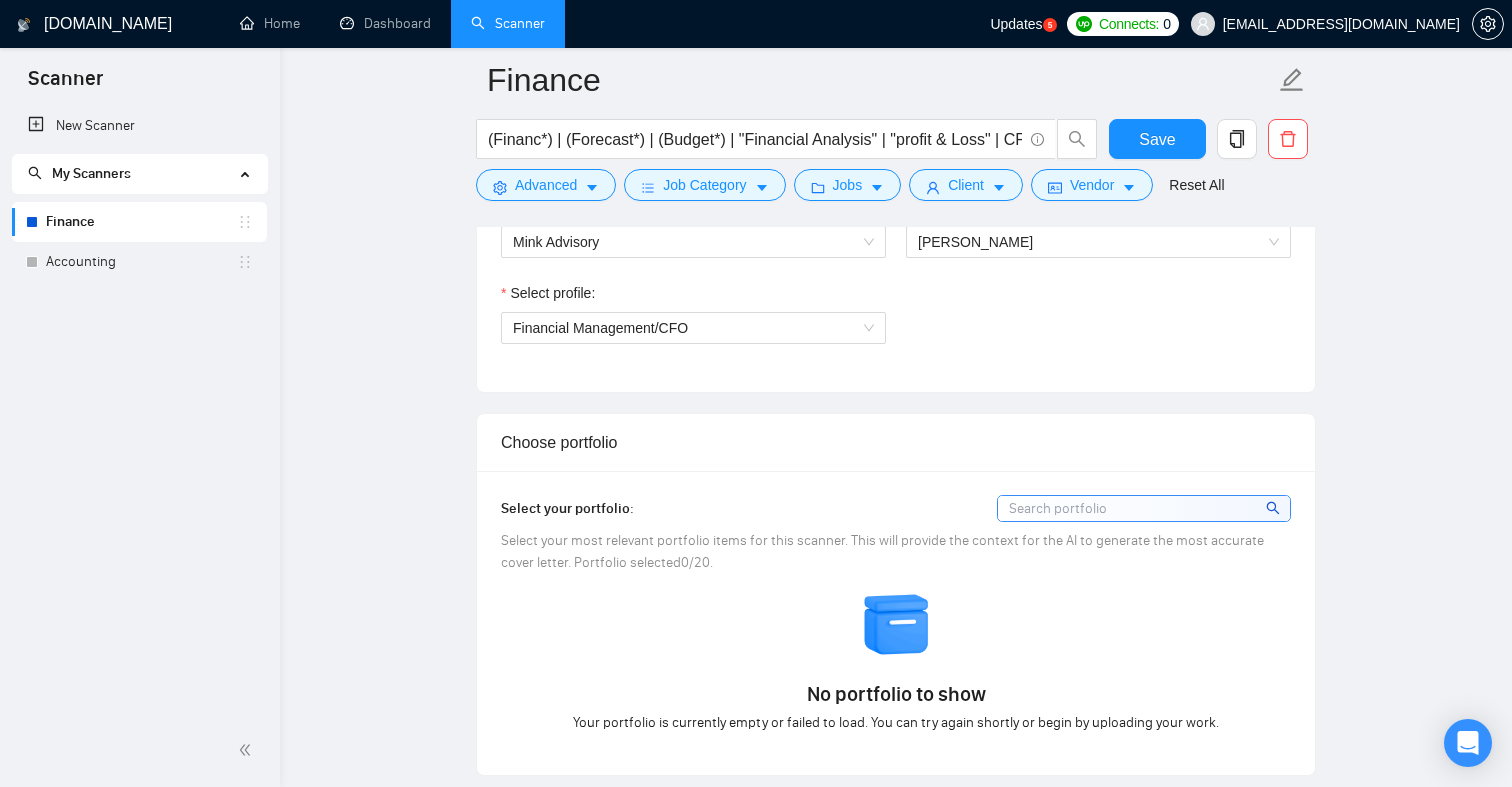 scroll, scrollTop: 1119, scrollLeft: 0, axis: vertical 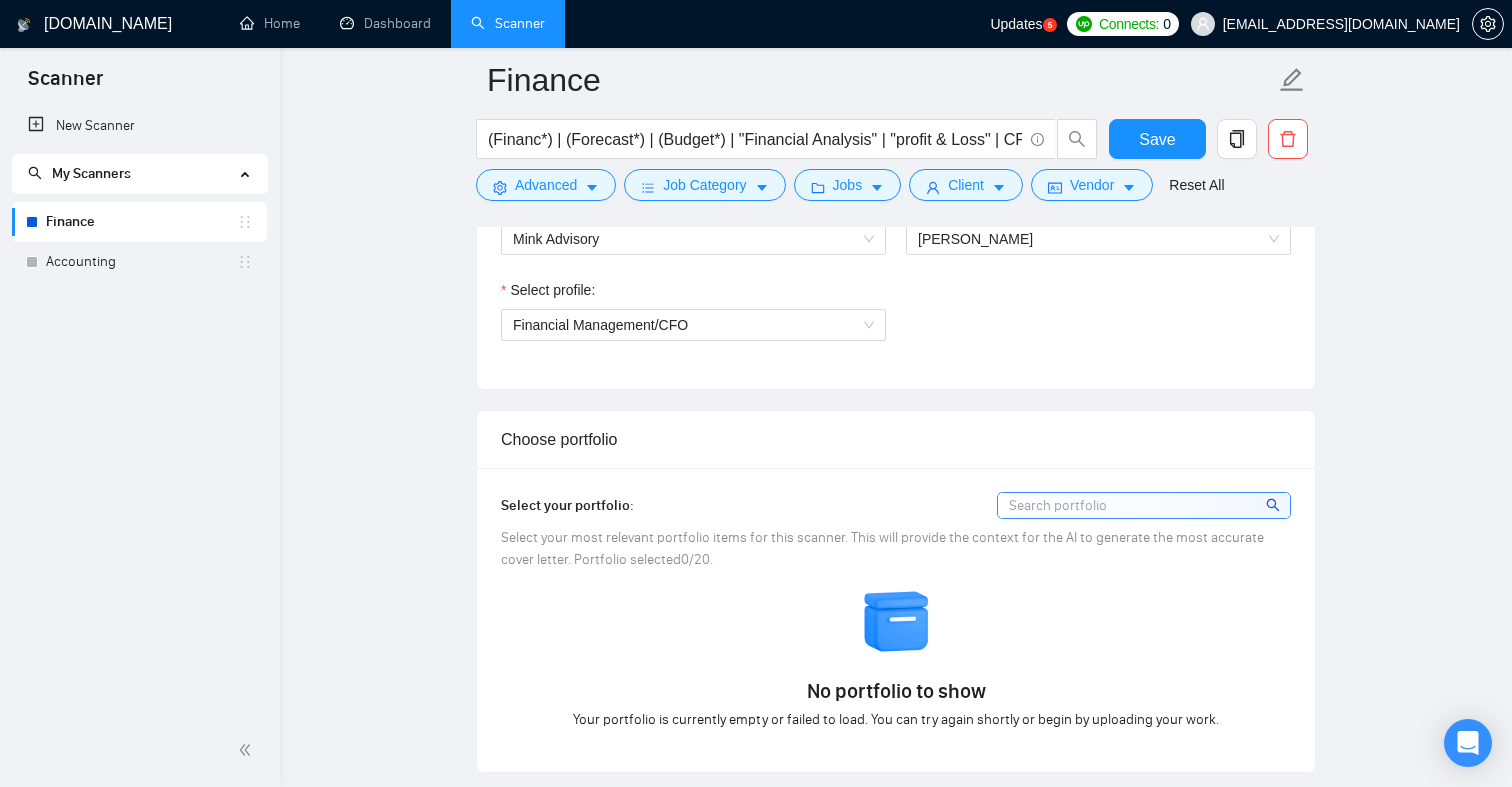 click at bounding box center (1144, 505) 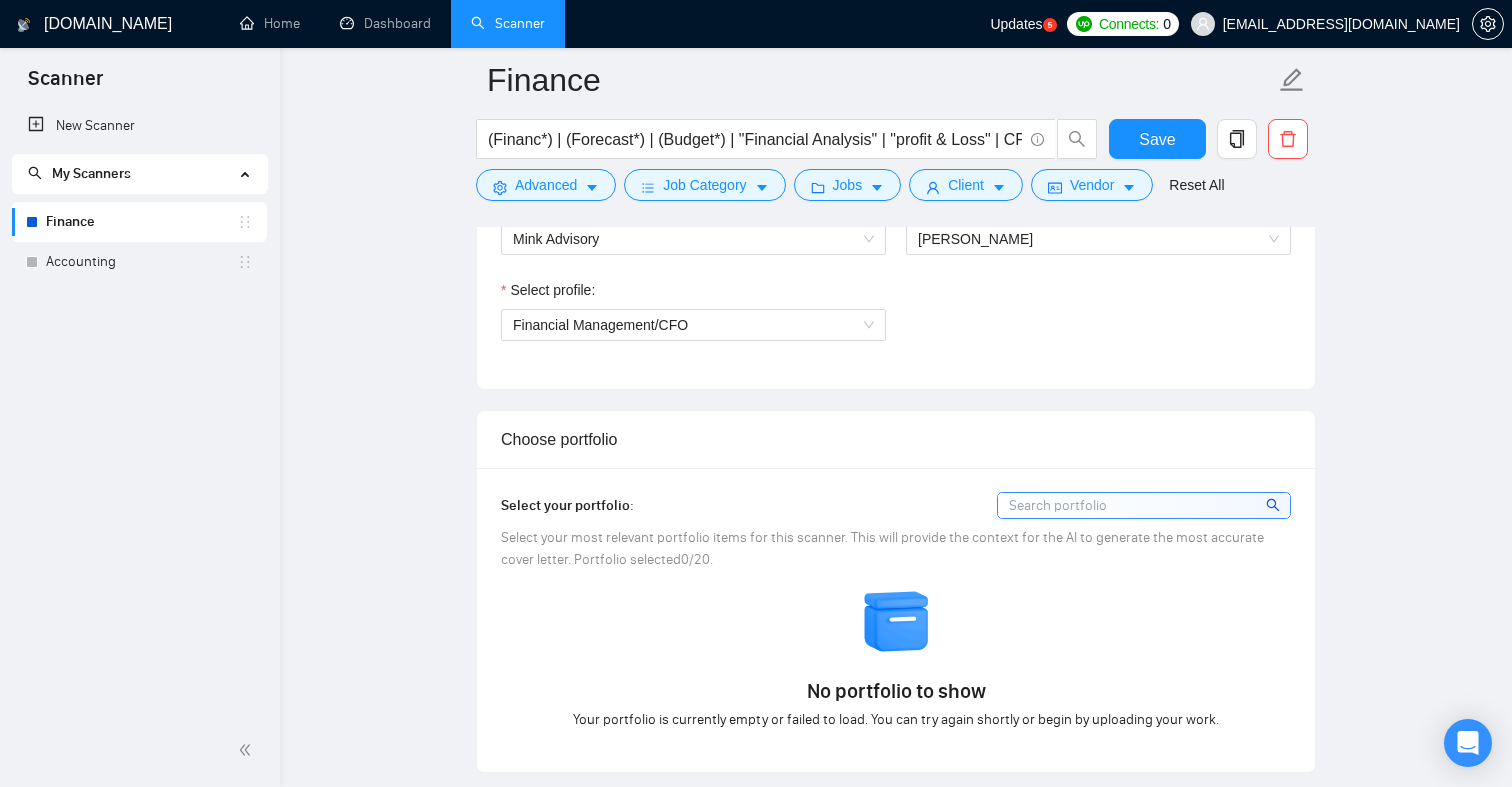 click 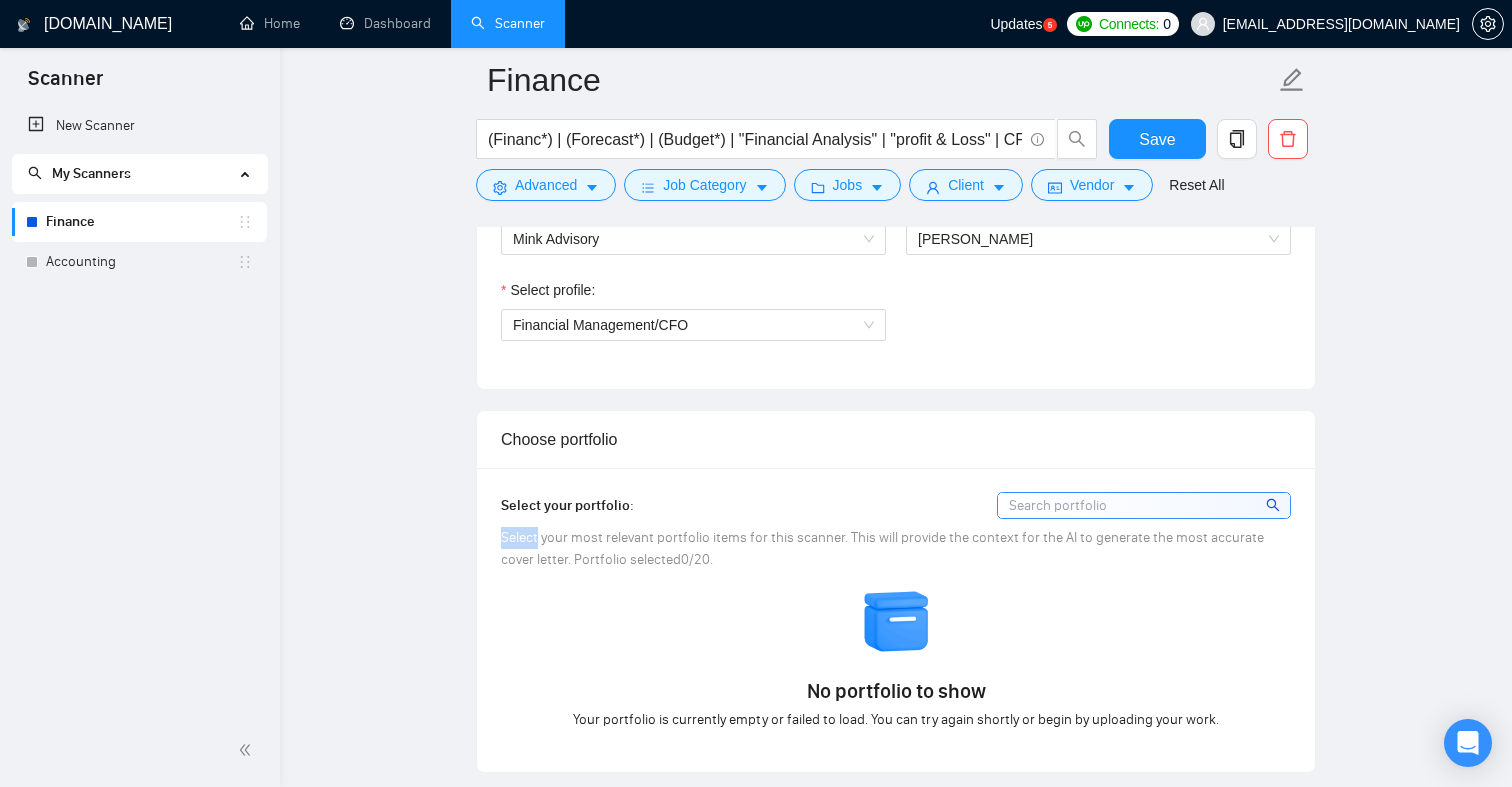 click 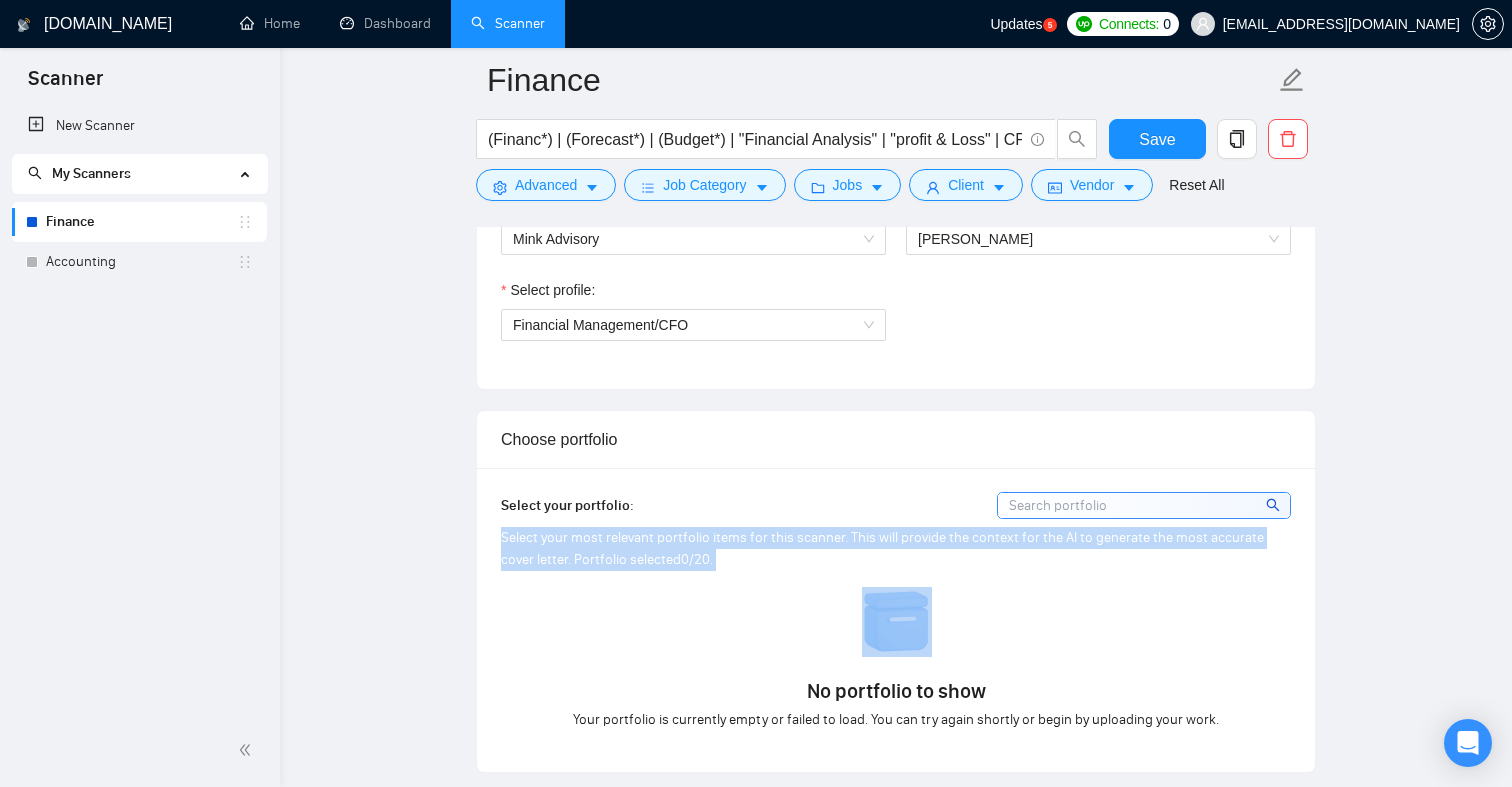 click 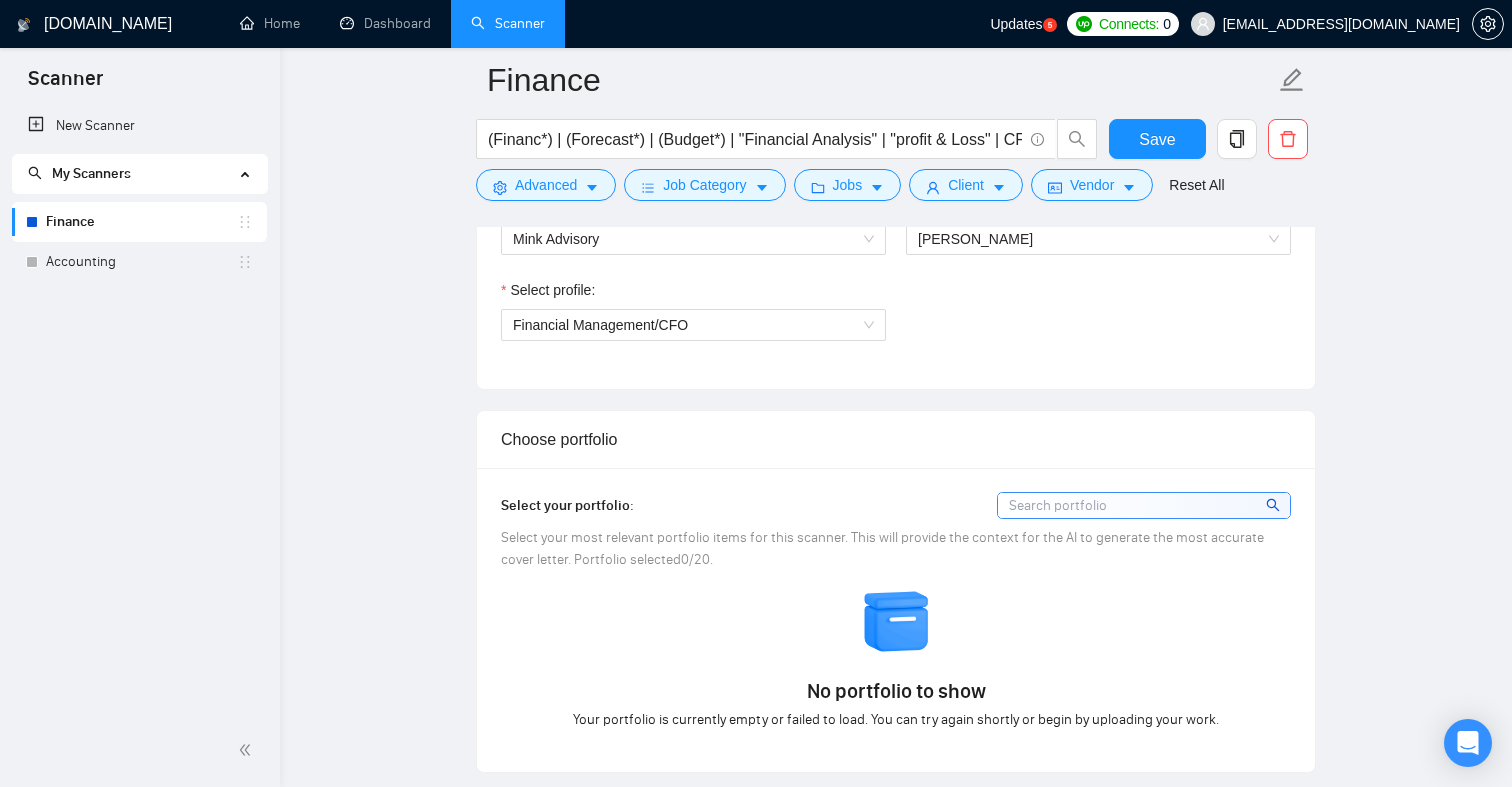 click on "Select your portfolio: Select your most relevant portfolio items for this scanner. This will provide the context for the AI to generate the most accurate cover letter. Portfolio selected  0 /20. No portfolio to show Your portfolio is currently empty or failed to load. You can try again shortly or begin by uploading your work." at bounding box center (896, 620) 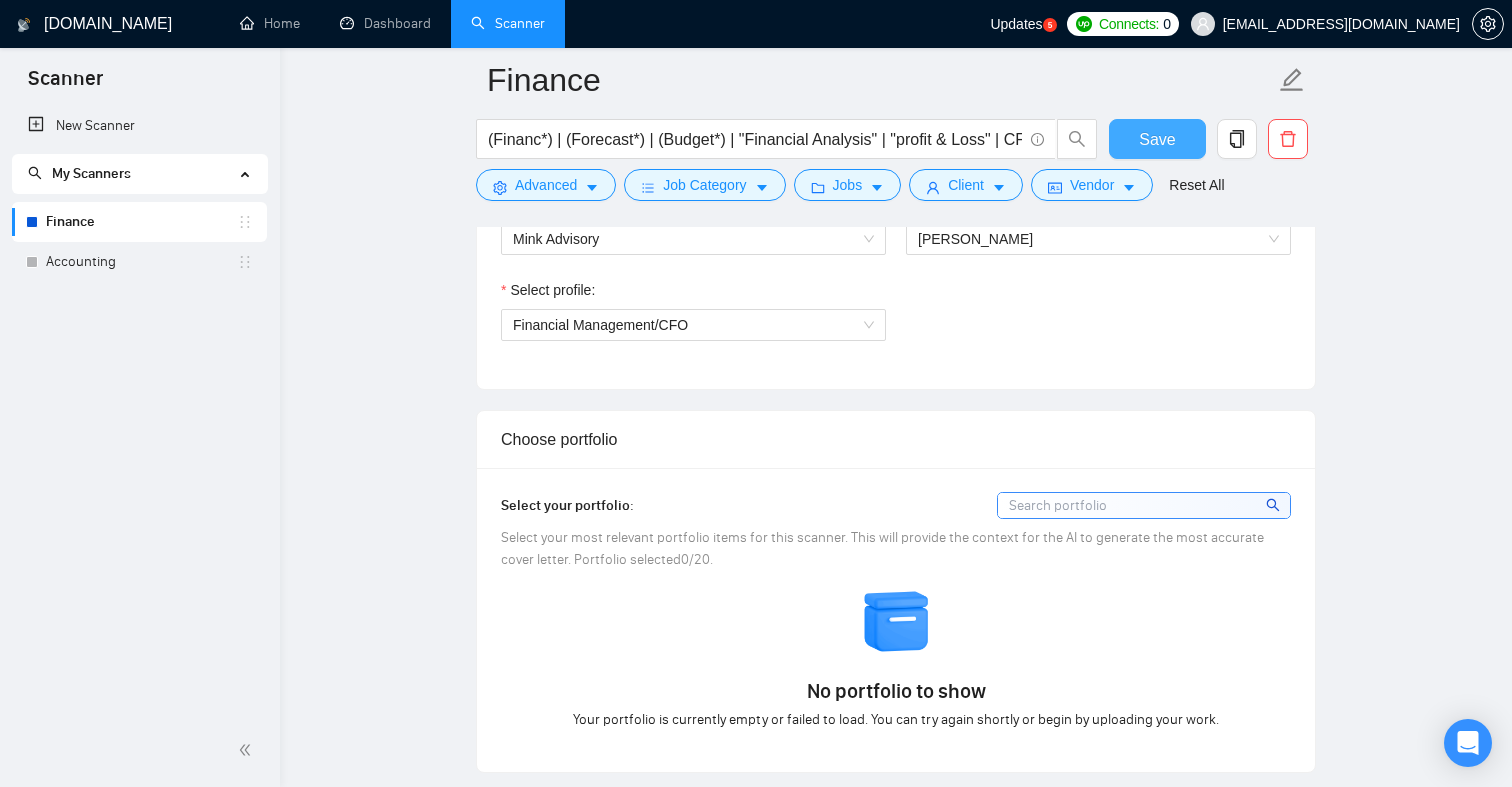 click on "Save" at bounding box center [1157, 139] 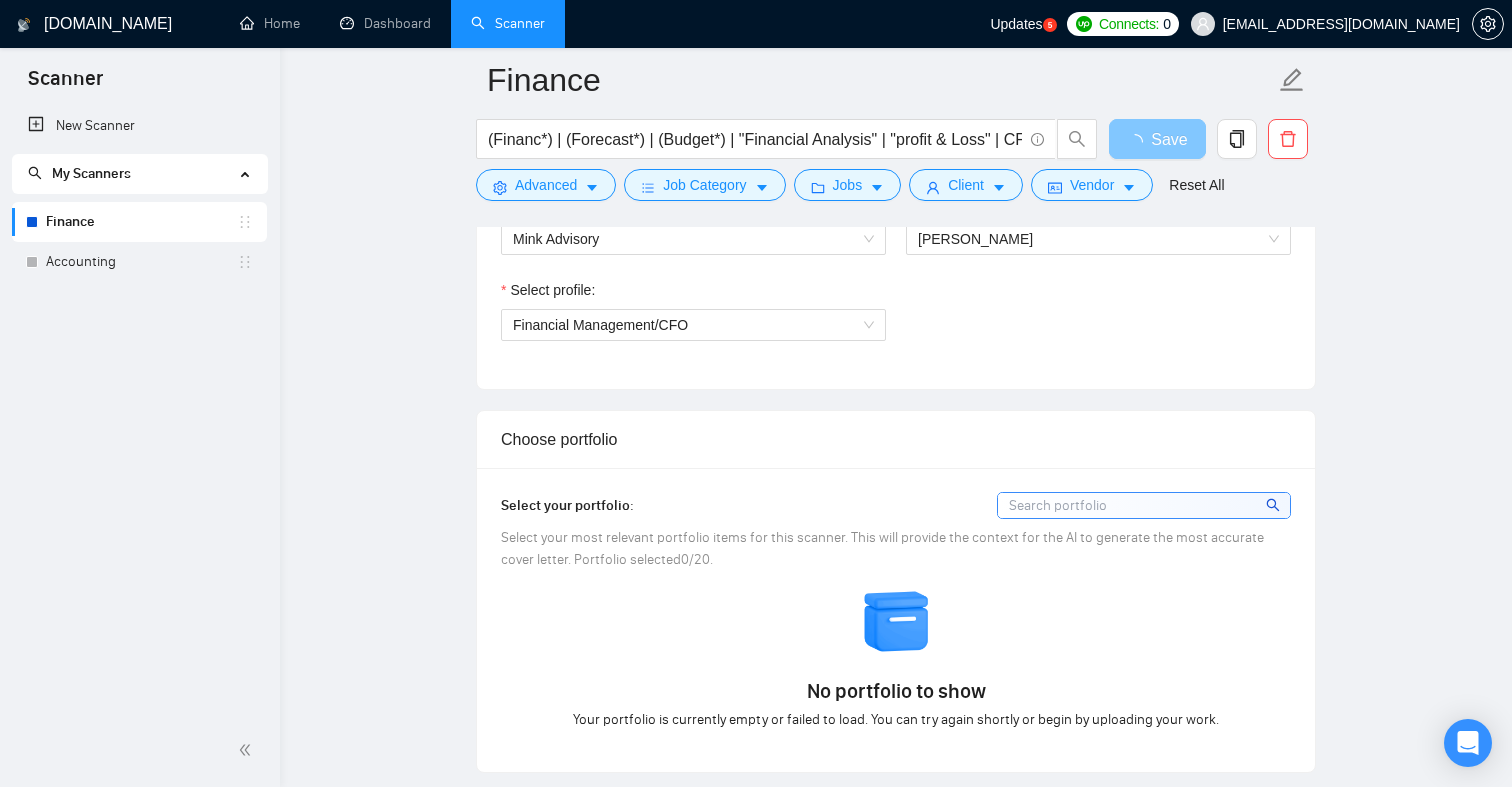 scroll, scrollTop: 1230, scrollLeft: 0, axis: vertical 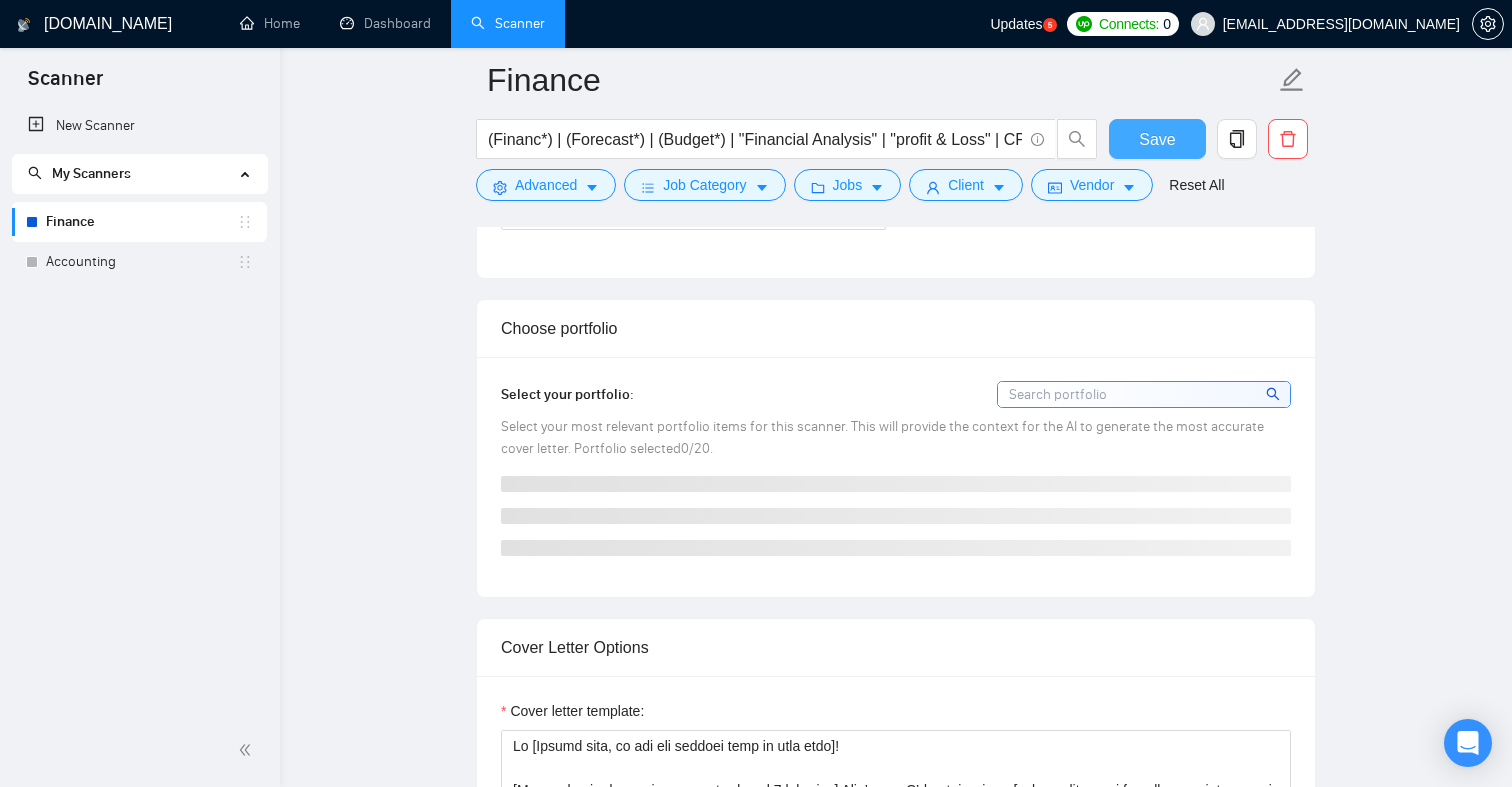 type 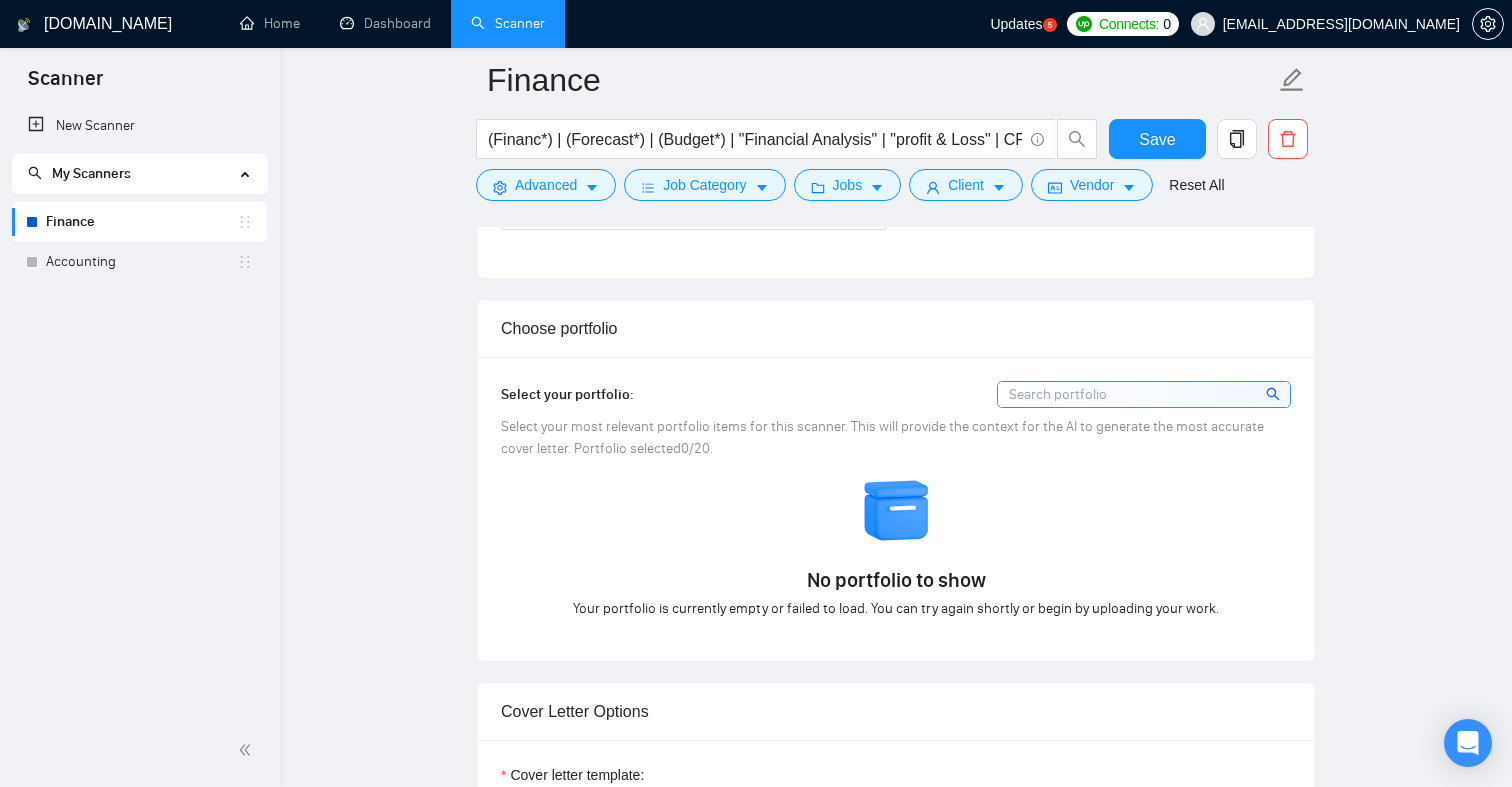 click at bounding box center [1144, 394] 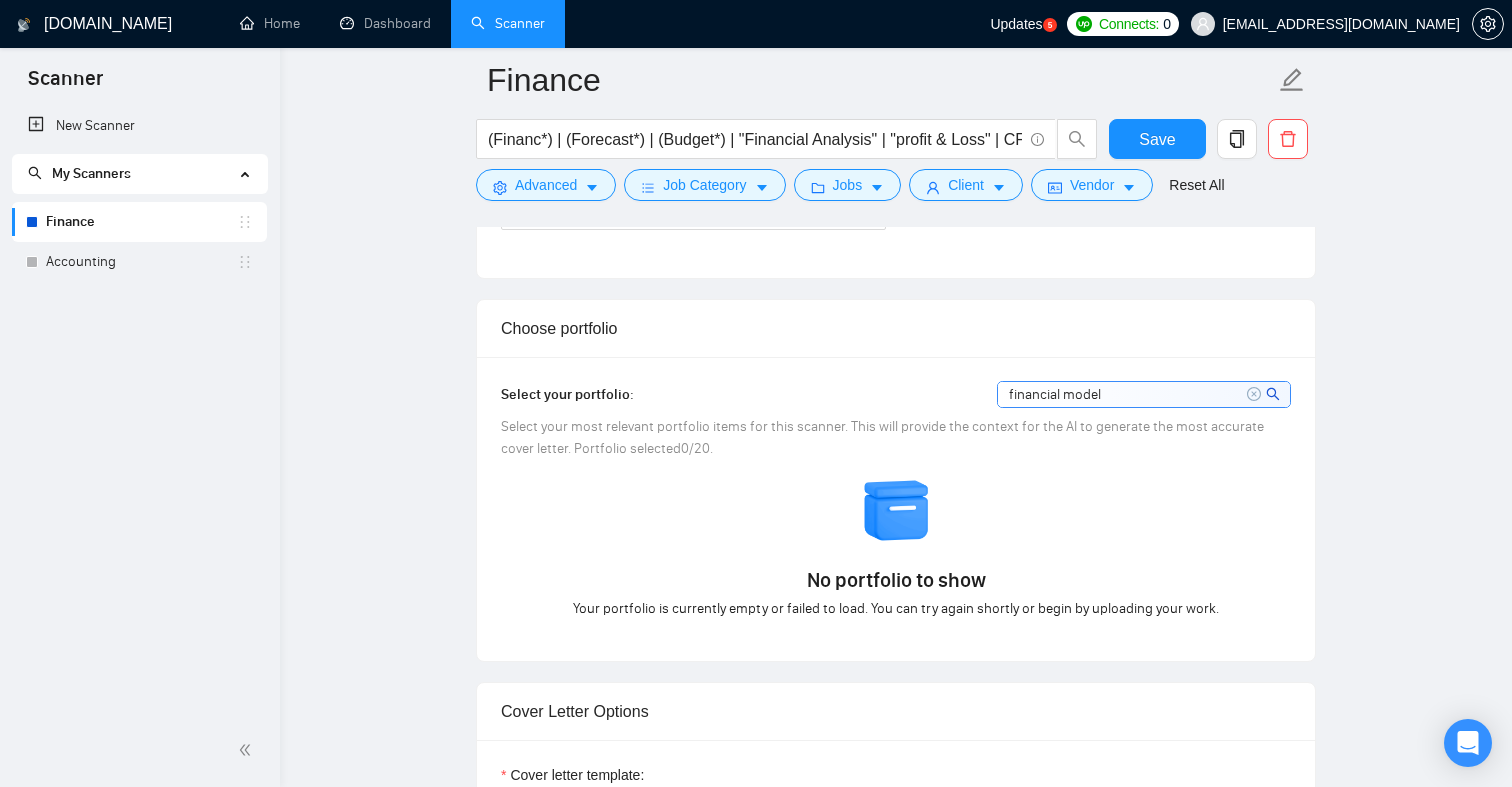 type on "financial model" 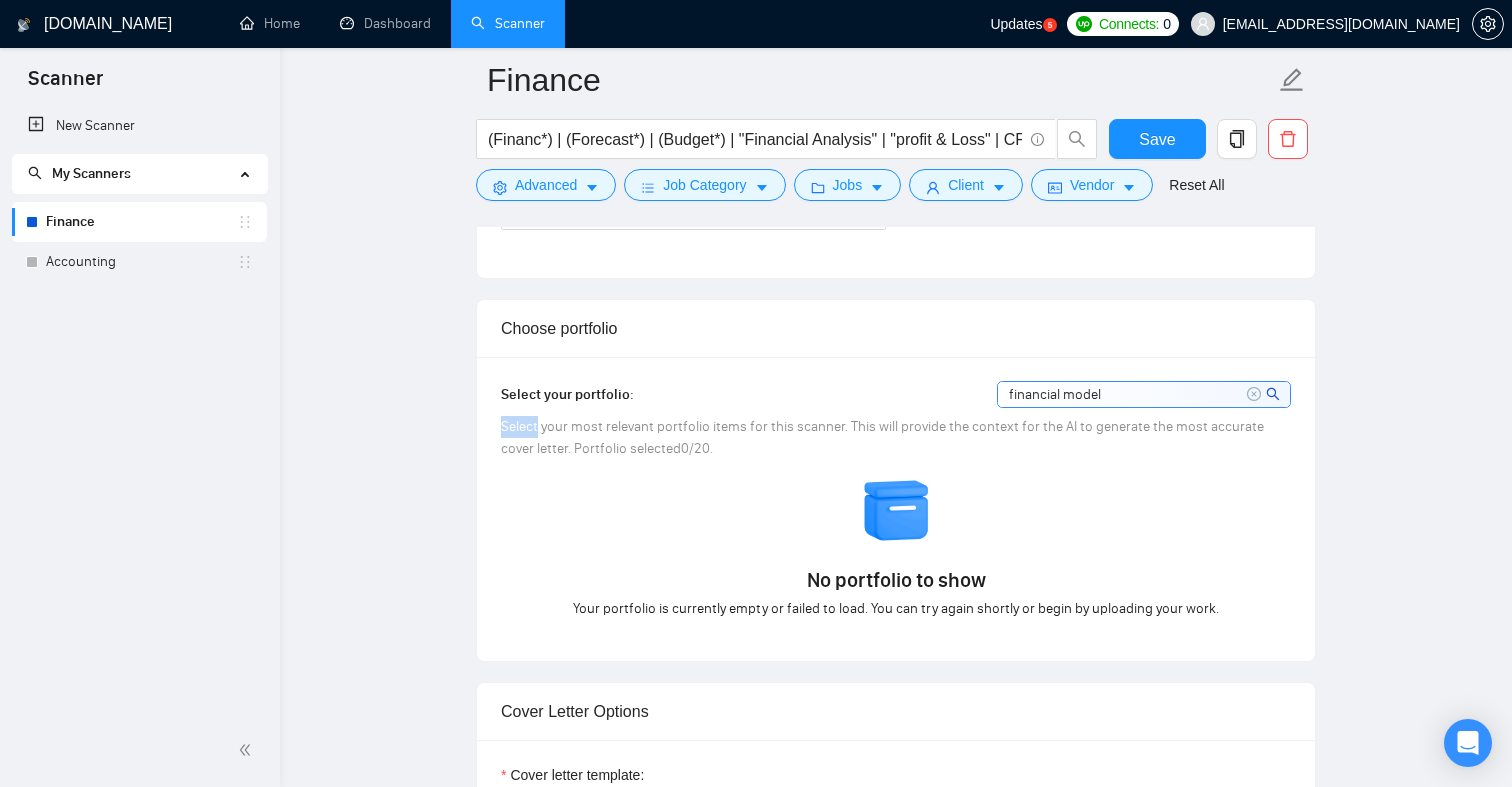 click 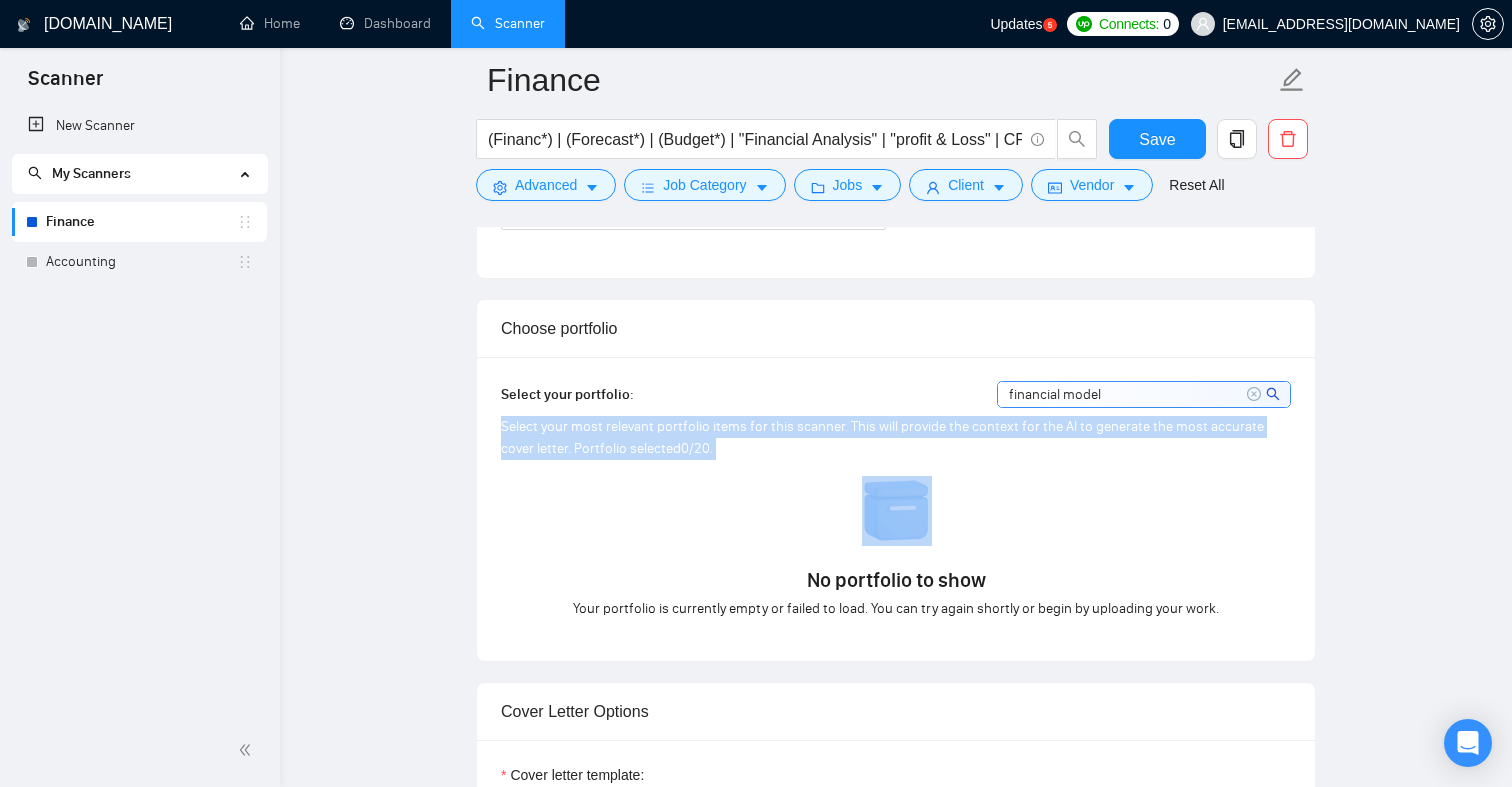 click 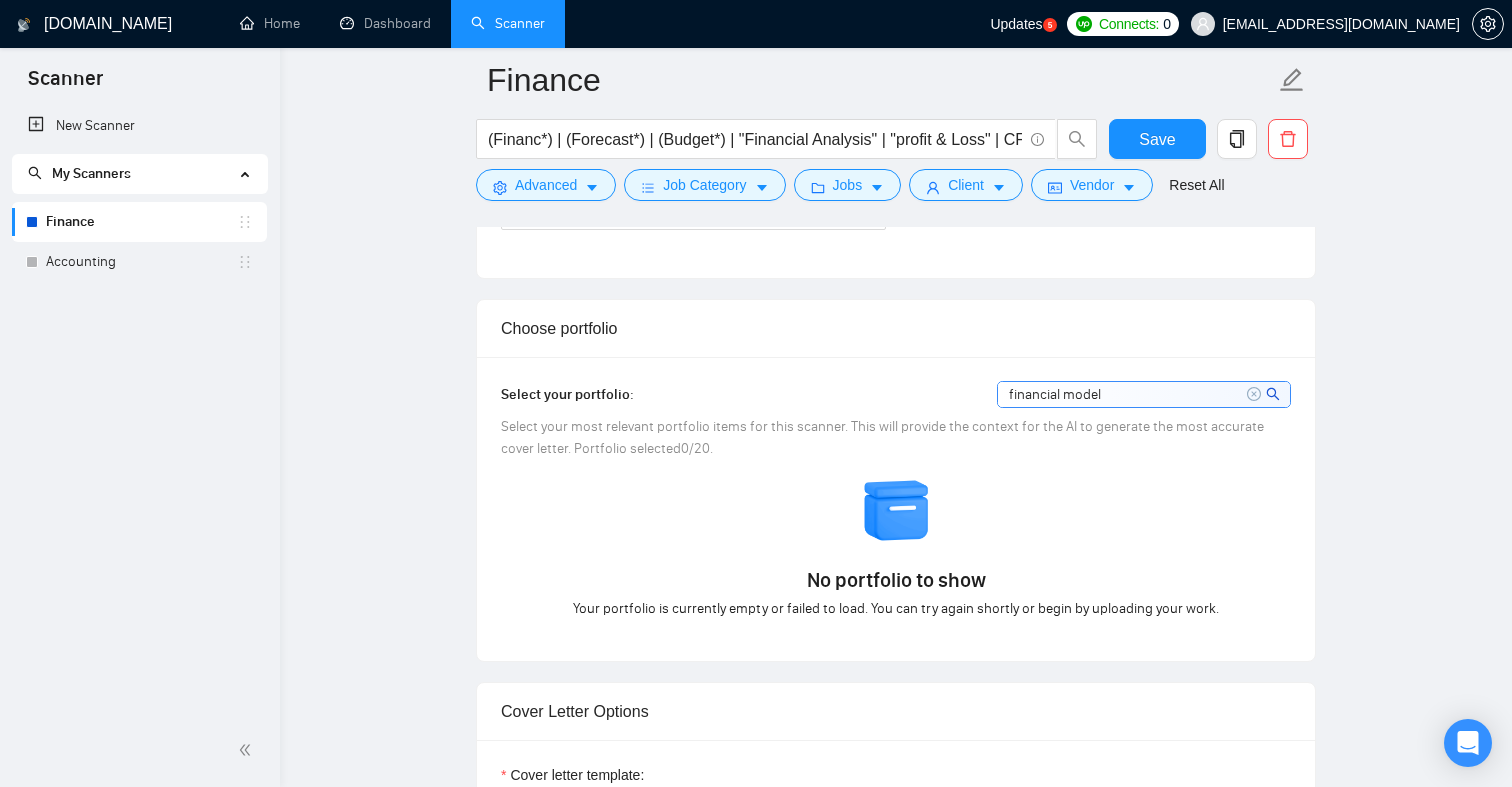 click on "No portfolio to show Your portfolio is currently empty or failed to load. You can try again shortly or begin by uploading your work." at bounding box center [896, 548] 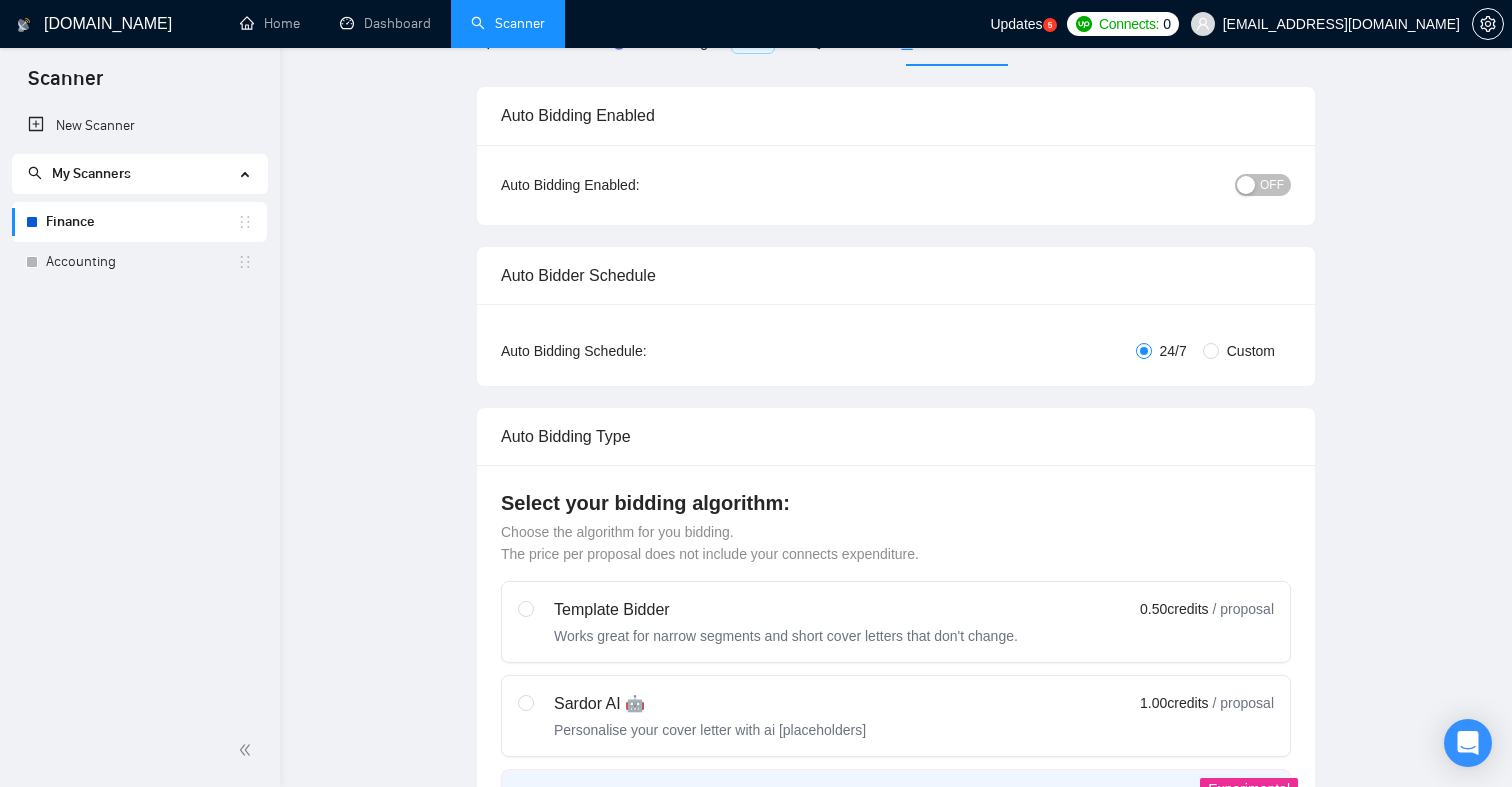scroll, scrollTop: 0, scrollLeft: 0, axis: both 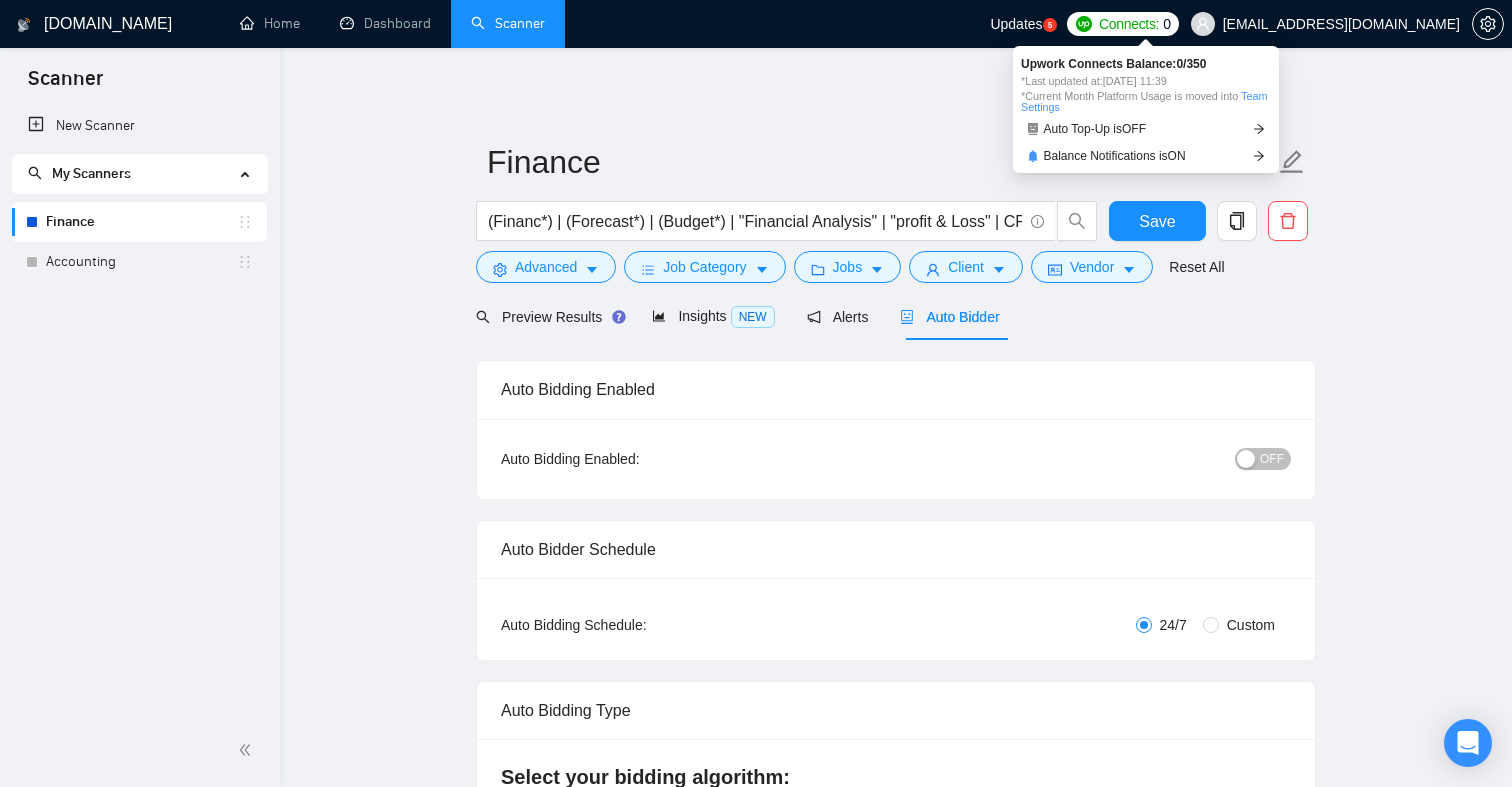 click on "Connects:" at bounding box center [1129, 24] 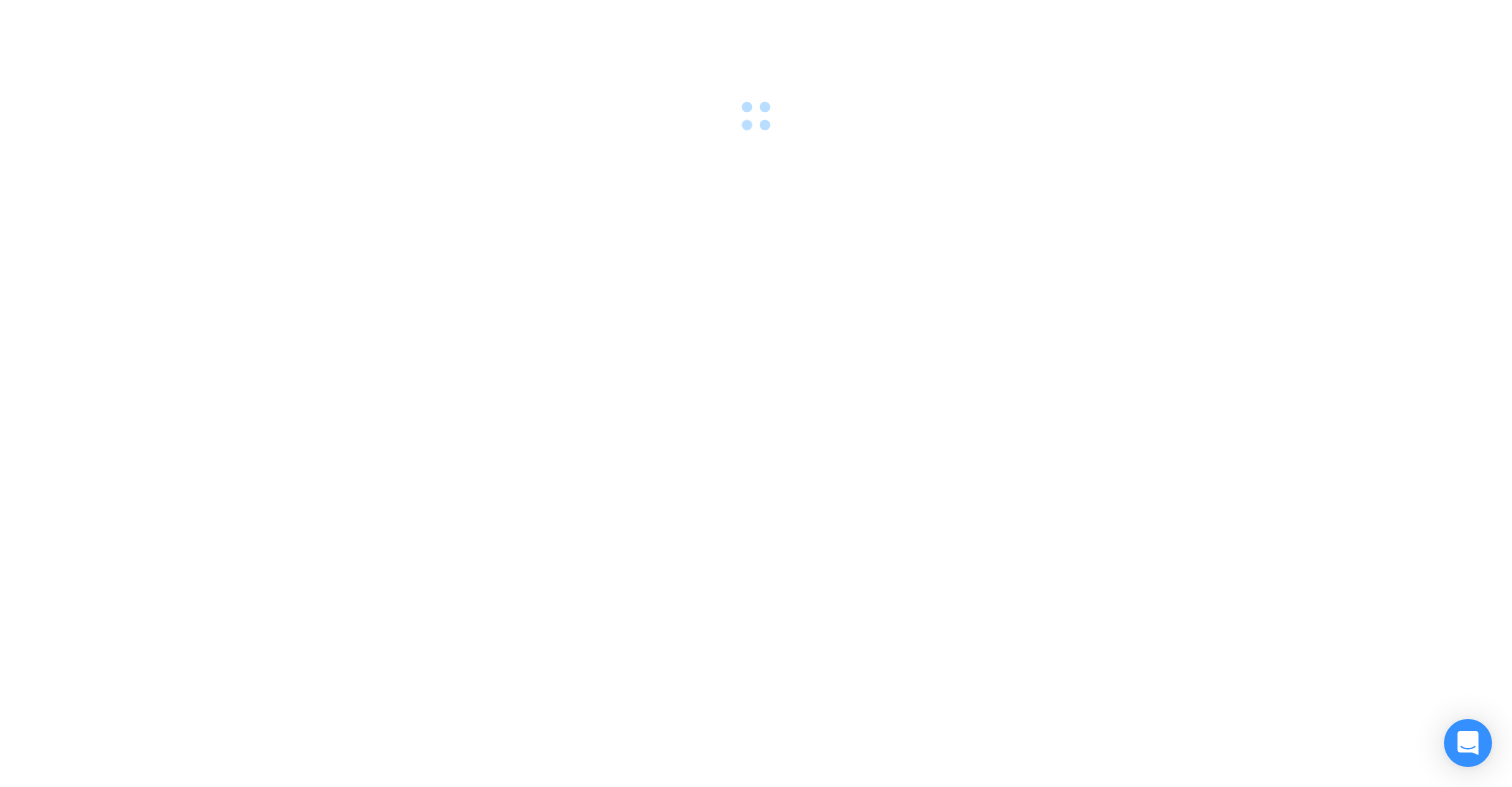 scroll, scrollTop: 0, scrollLeft: 0, axis: both 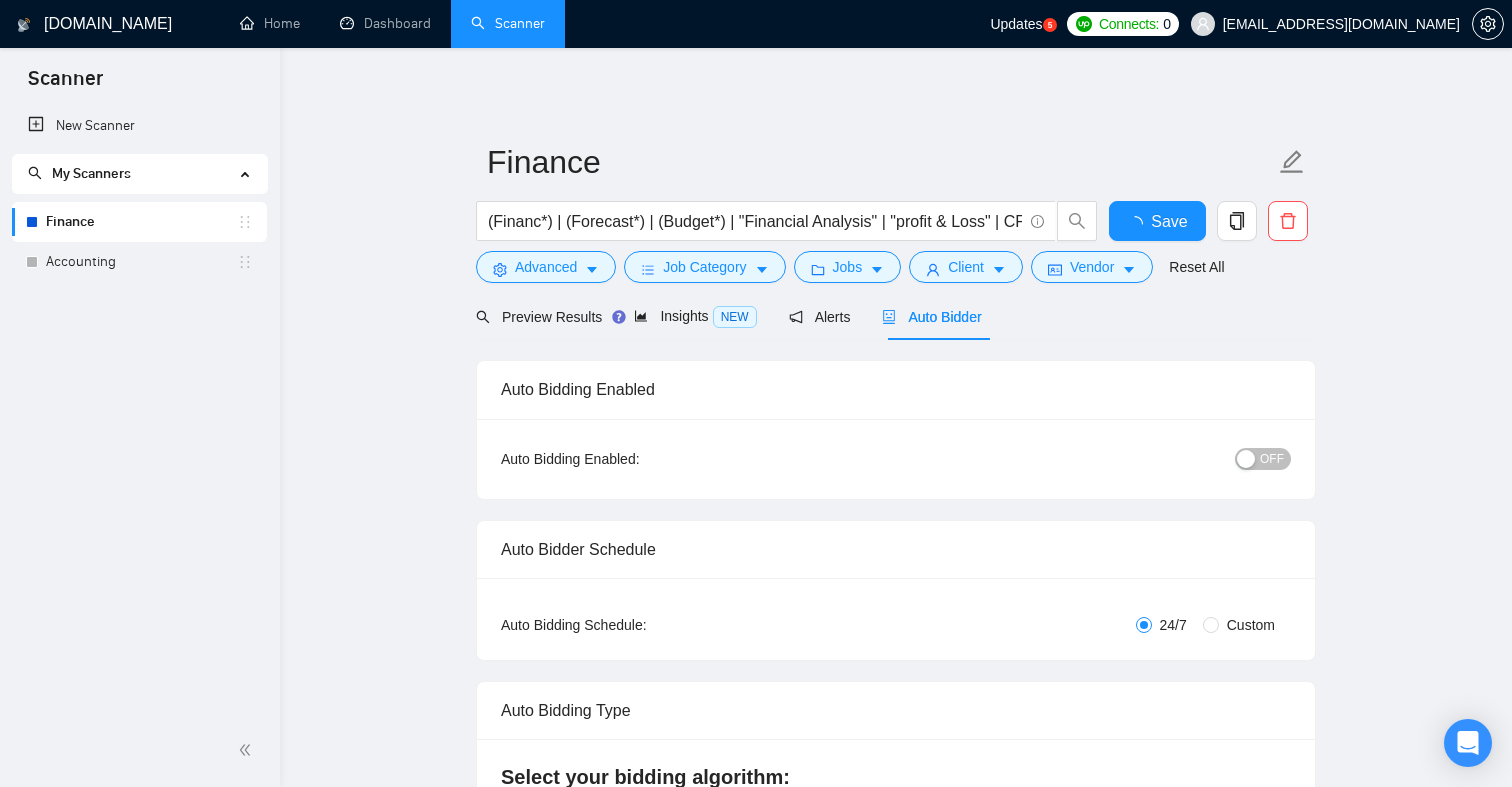 type 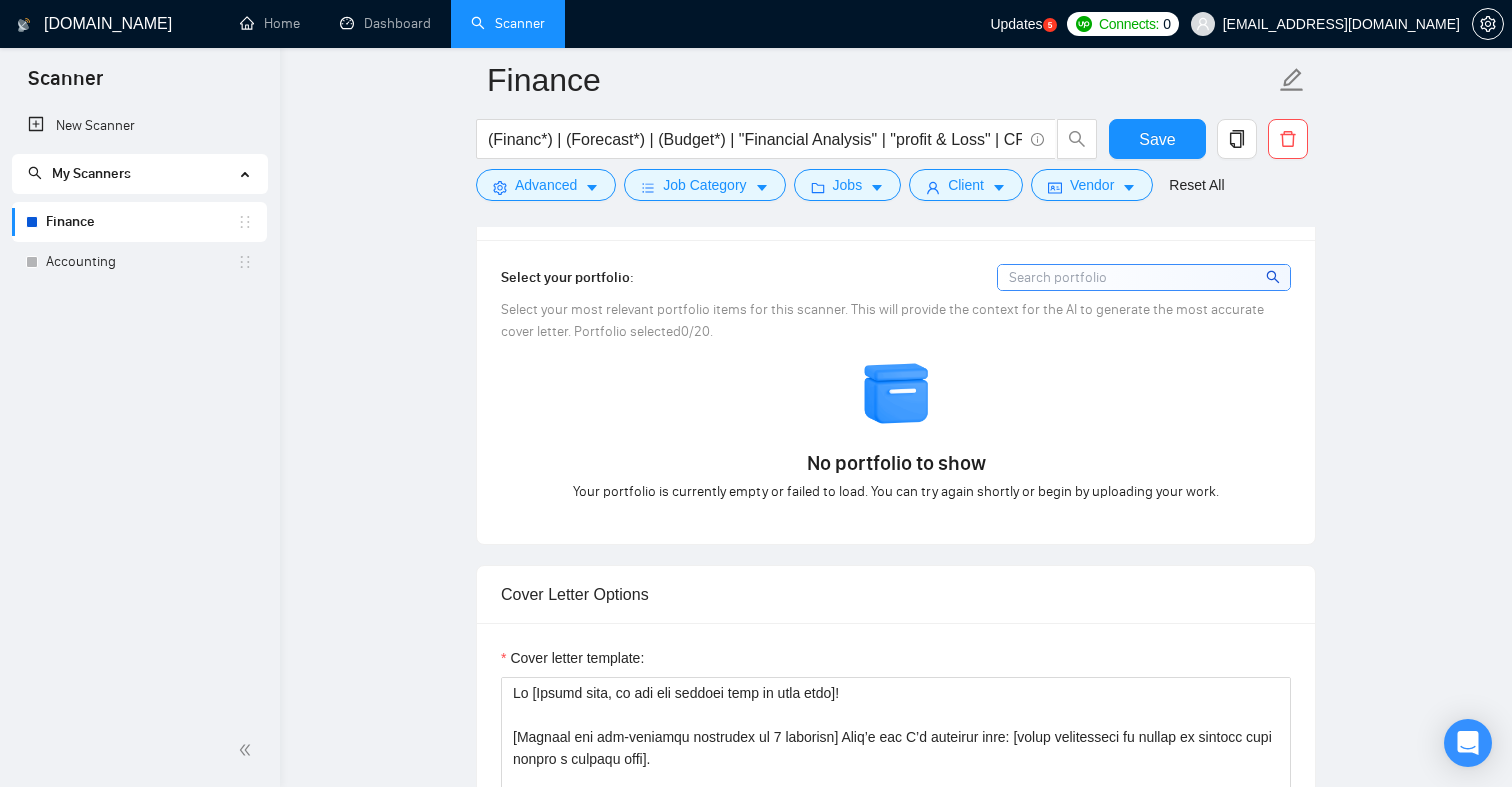 scroll, scrollTop: 1316, scrollLeft: 0, axis: vertical 